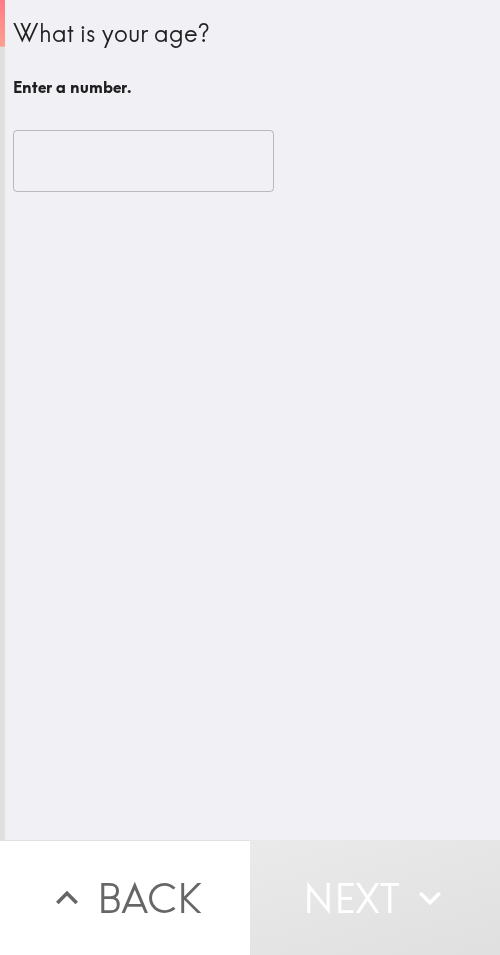 scroll, scrollTop: 0, scrollLeft: 0, axis: both 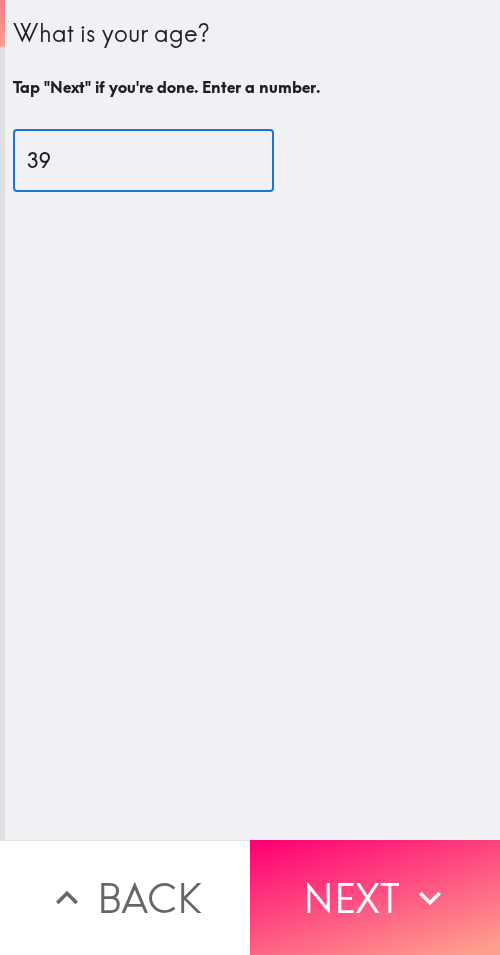 type on "39" 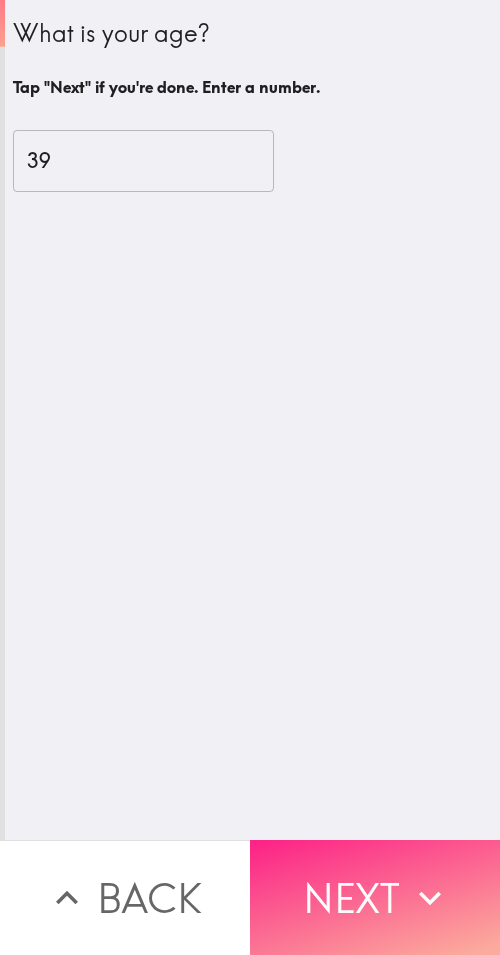 click 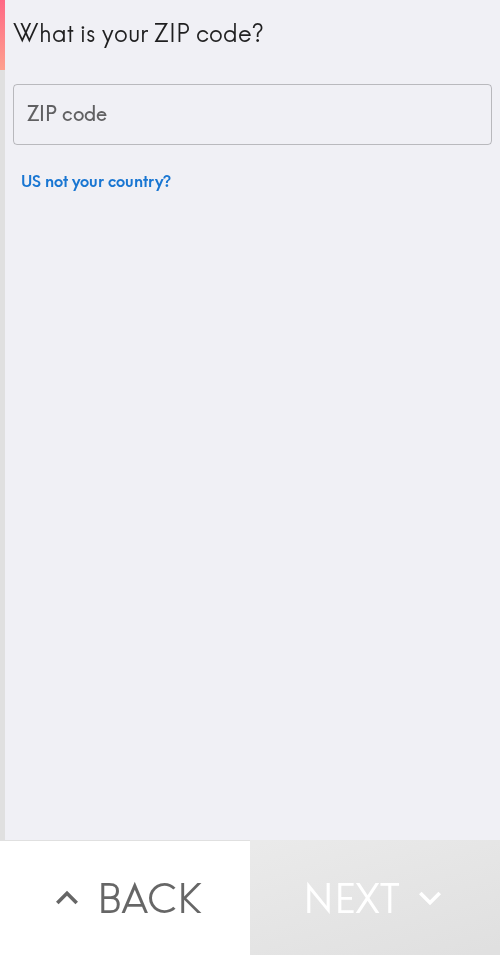 click on "ZIP code" at bounding box center (252, 115) 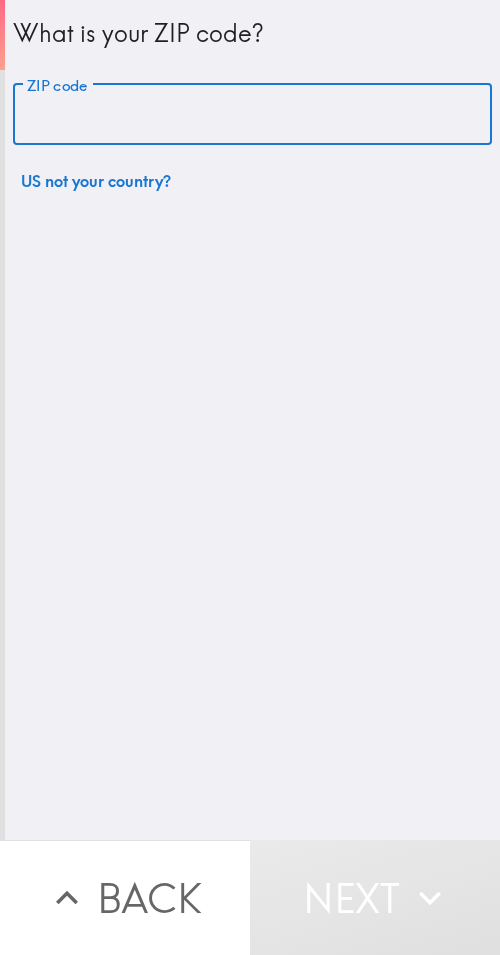 paste on "11411" 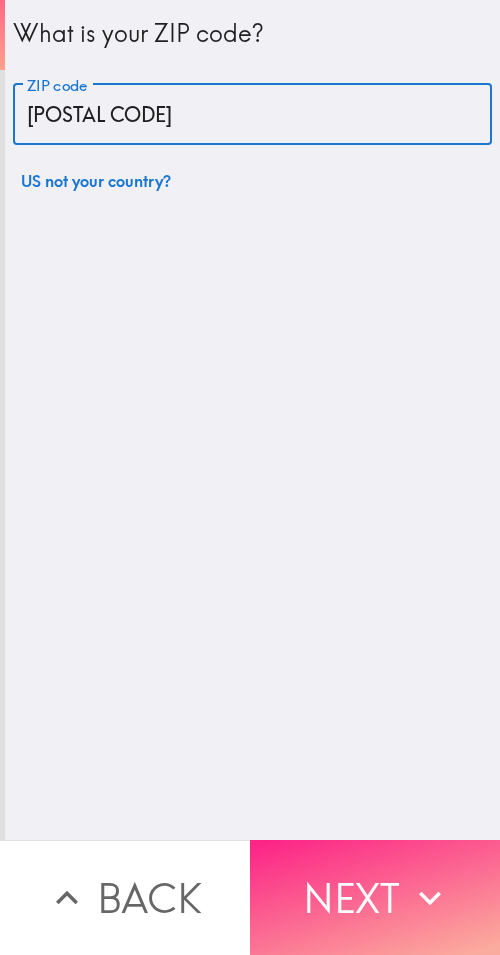 type on "11411" 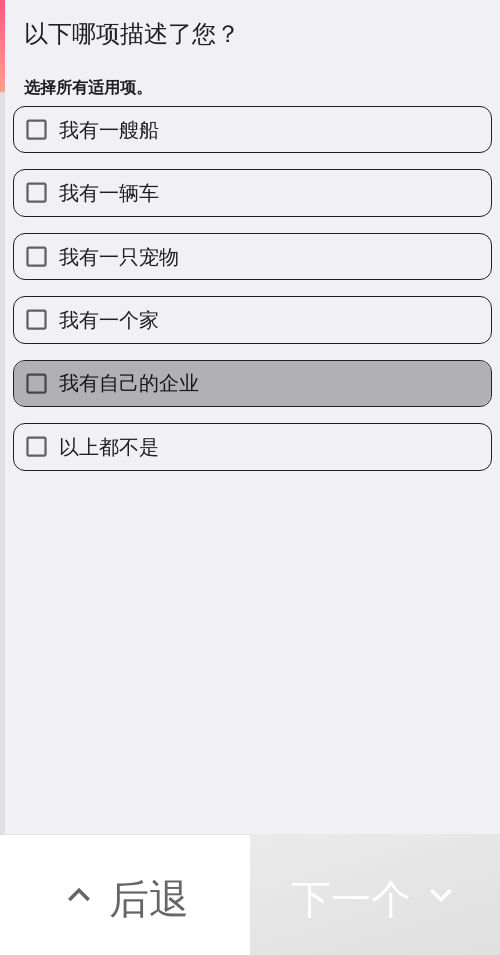 click on "我有自己的企业" at bounding box center [252, 383] 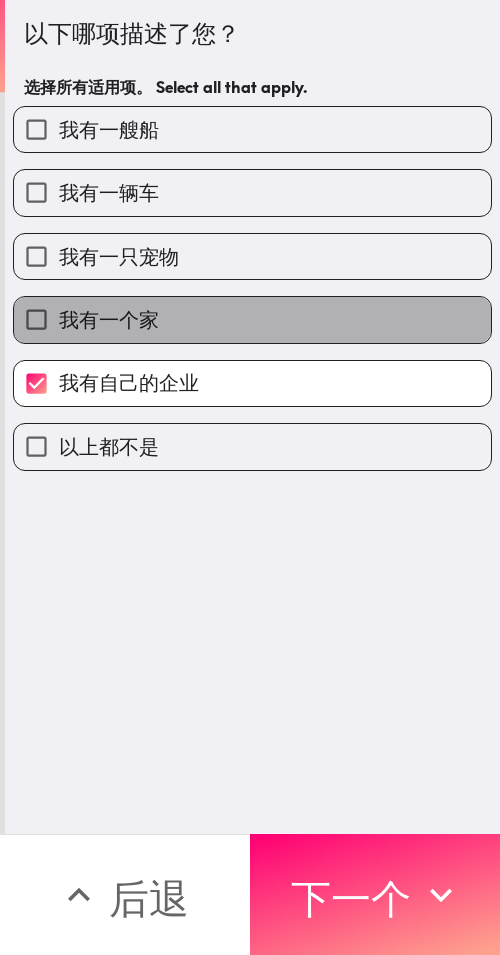 click on "我有一个家" at bounding box center (252, 319) 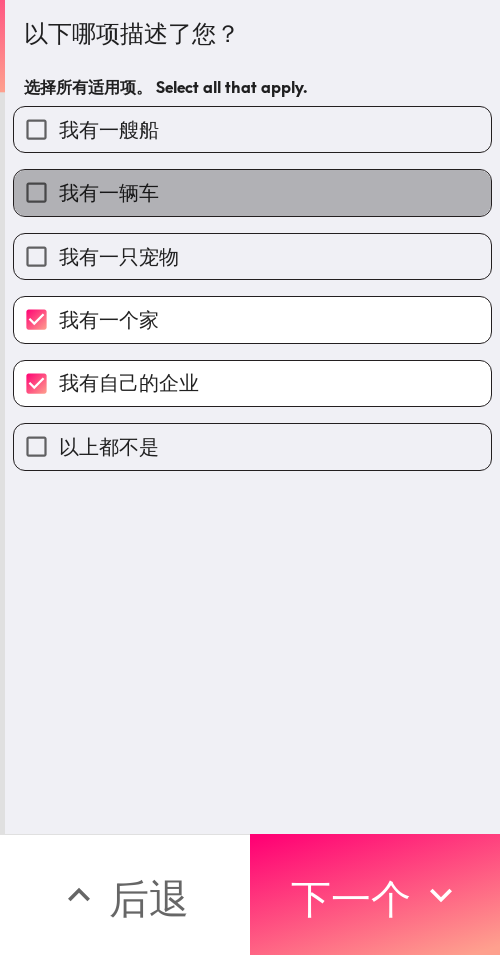 click on "我有一辆车" at bounding box center (252, 192) 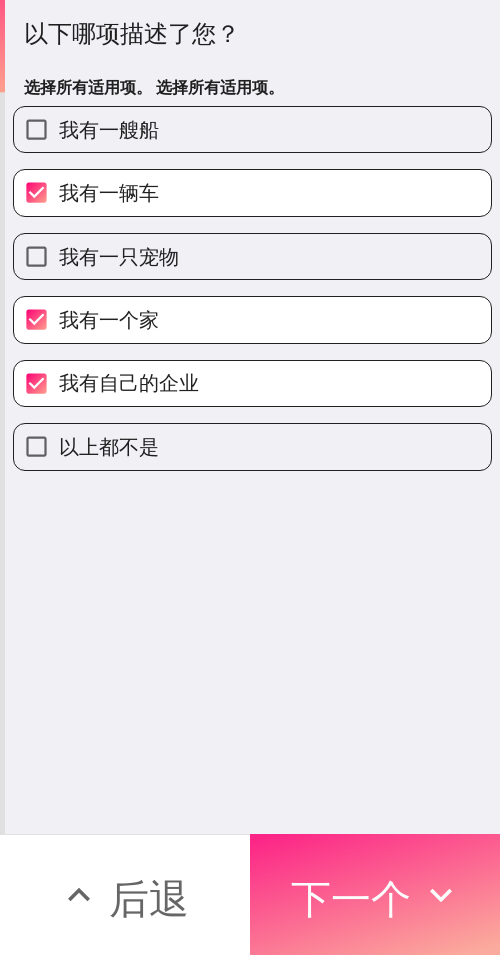 click on "下一个" at bounding box center [351, 898] 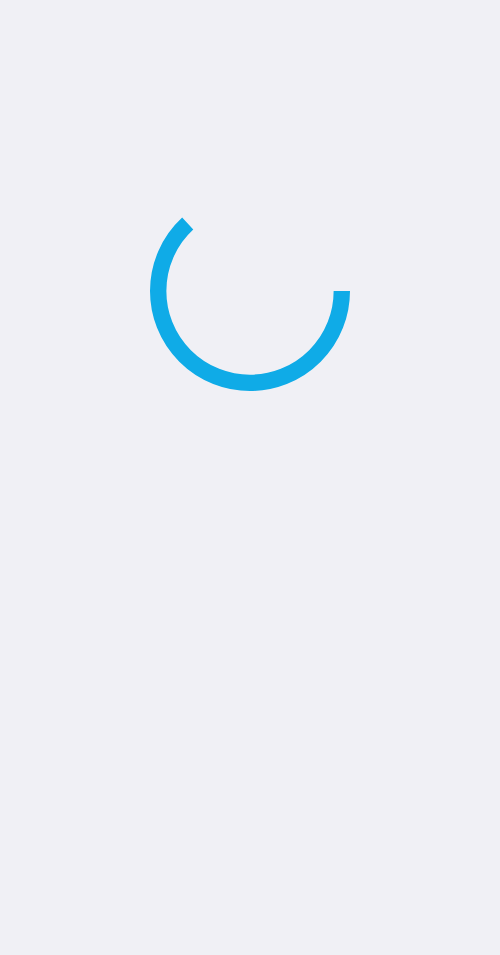 scroll, scrollTop: 0, scrollLeft: 0, axis: both 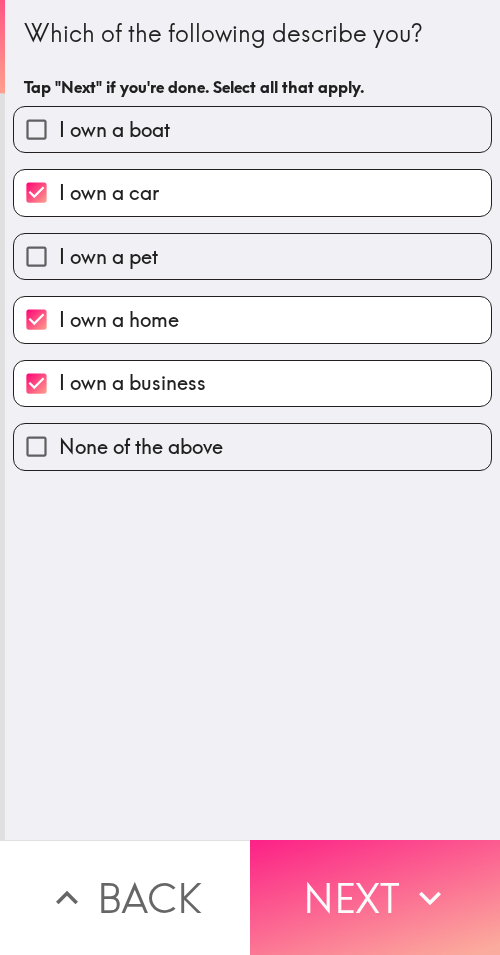 drag, startPoint x: 426, startPoint y: 850, endPoint x: 471, endPoint y: 849, distance: 45.01111 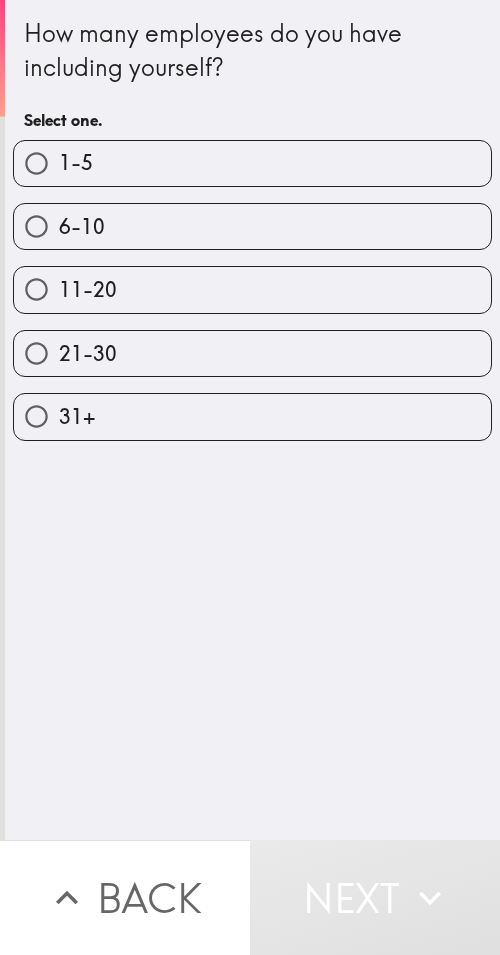 drag, startPoint x: 209, startPoint y: 315, endPoint x: 492, endPoint y: 359, distance: 286.40005 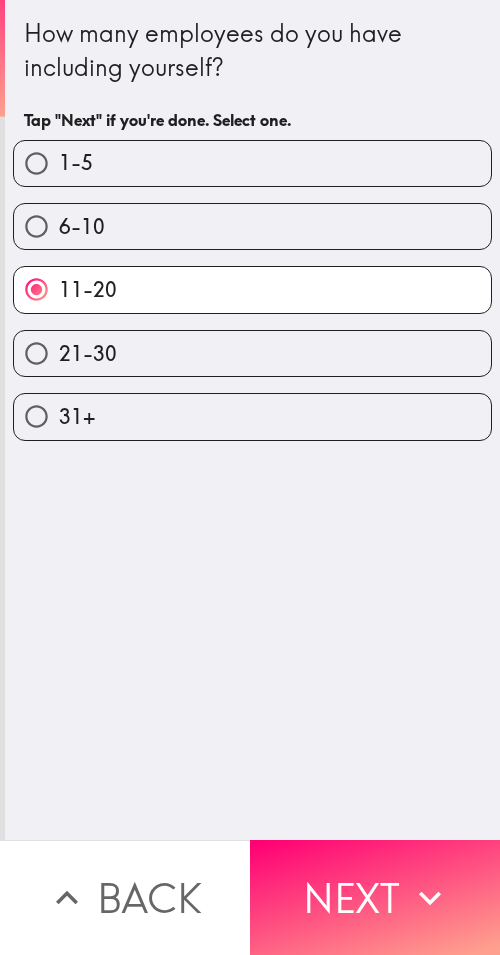 click 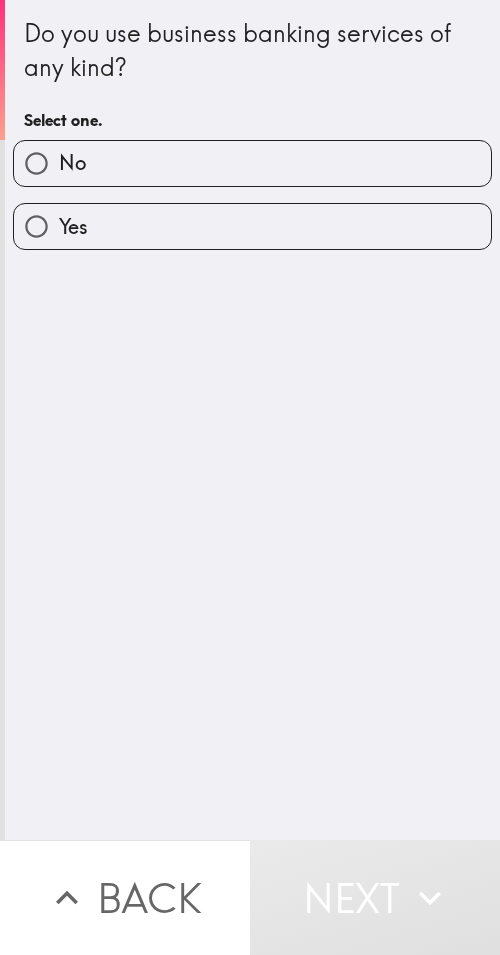 click on "Do you use business banking services of any kind? Select one. No Yes" at bounding box center (252, 420) 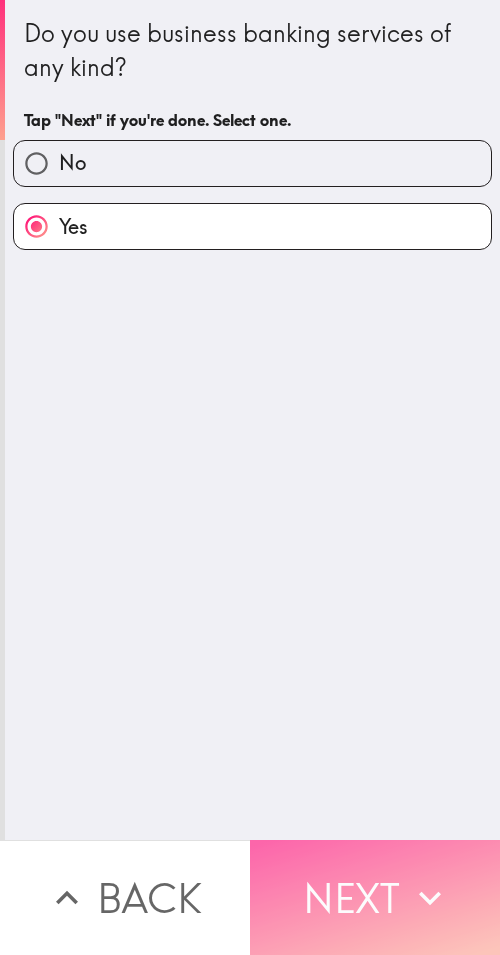 click on "Next" at bounding box center [375, 897] 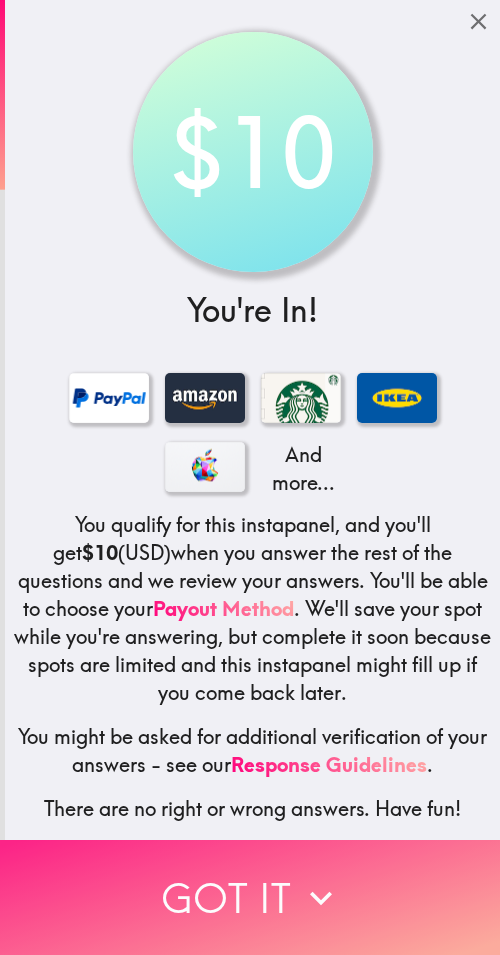 click on "Got it" at bounding box center [250, 897] 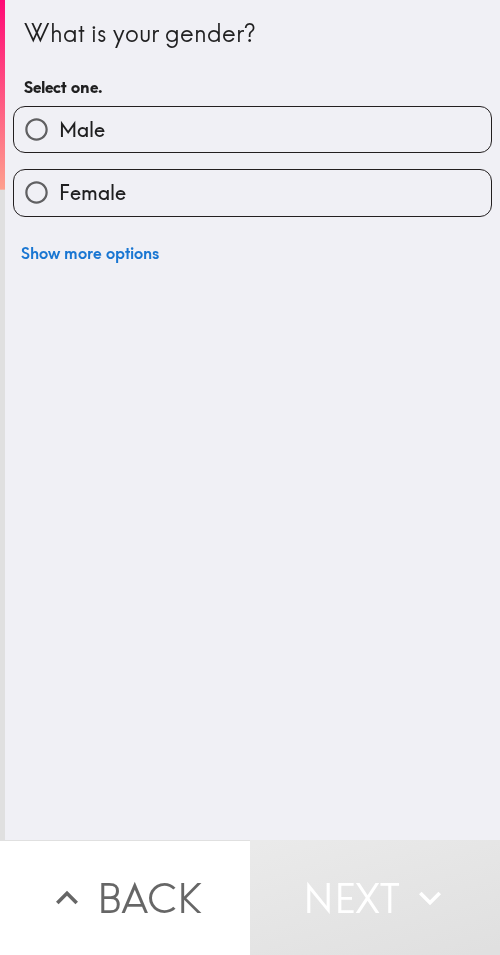 click on "Female" at bounding box center (252, 192) 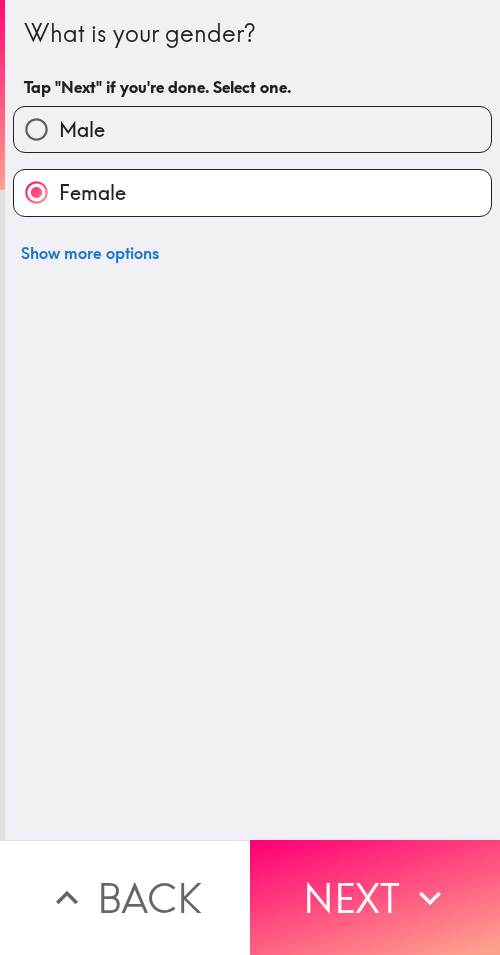 drag, startPoint x: 417, startPoint y: 881, endPoint x: 497, endPoint y: 887, distance: 80.224686 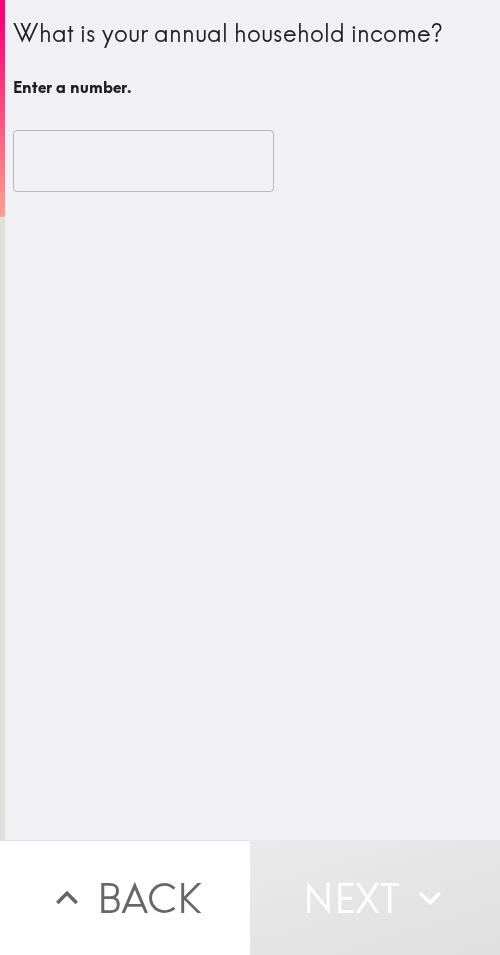 type 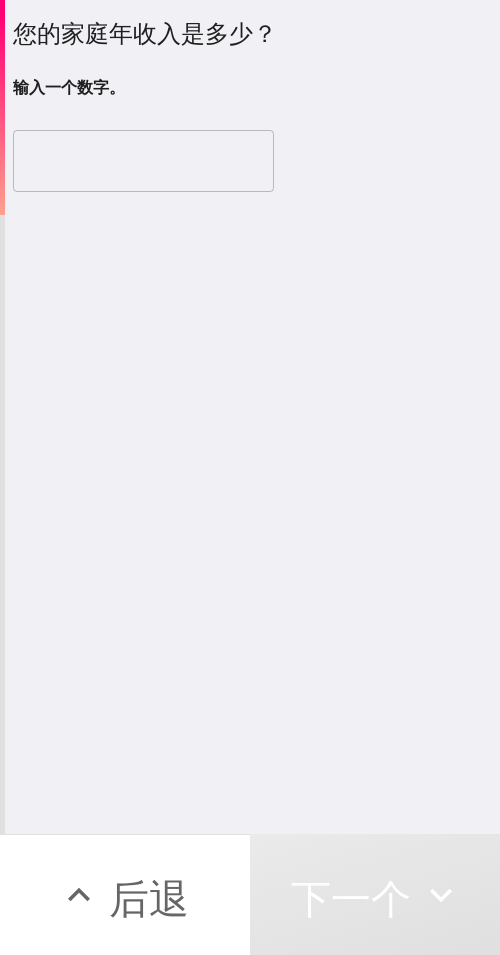 drag, startPoint x: 237, startPoint y: 368, endPoint x: 497, endPoint y: 386, distance: 260.62234 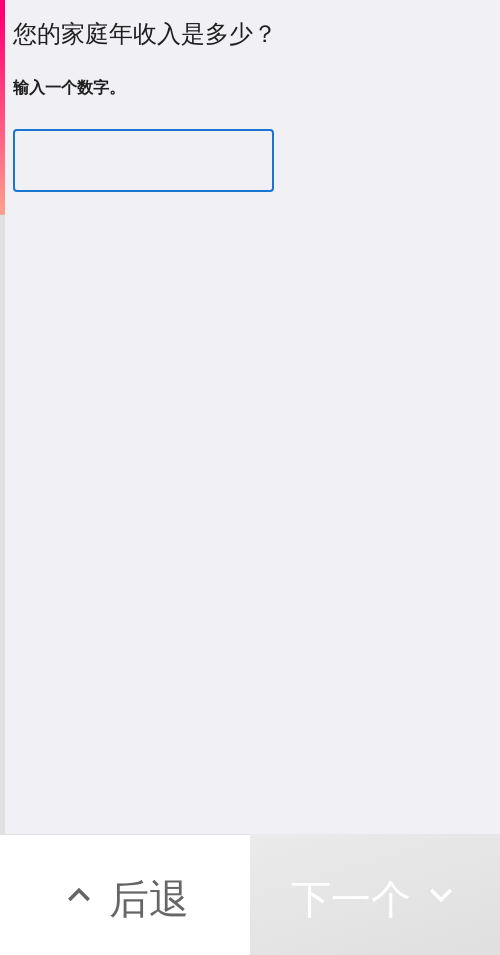 click at bounding box center [143, 161] 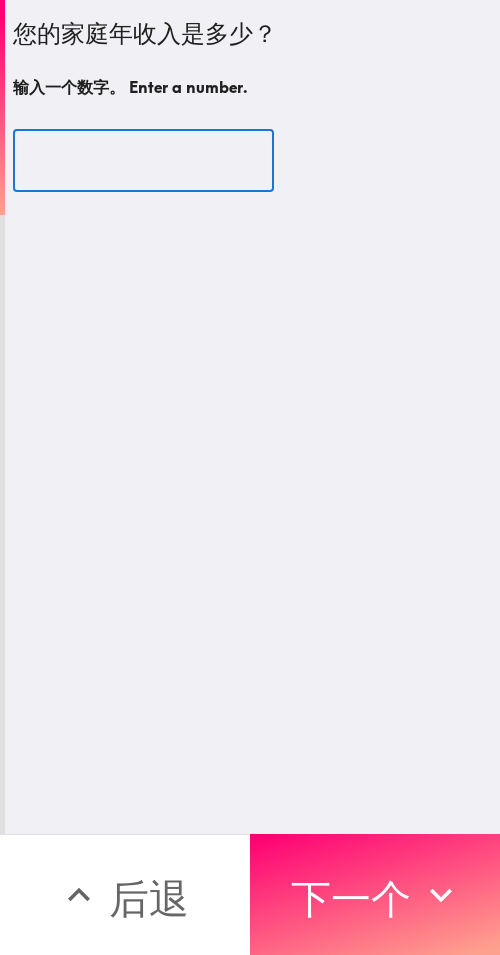 type on "[NUMBER]" 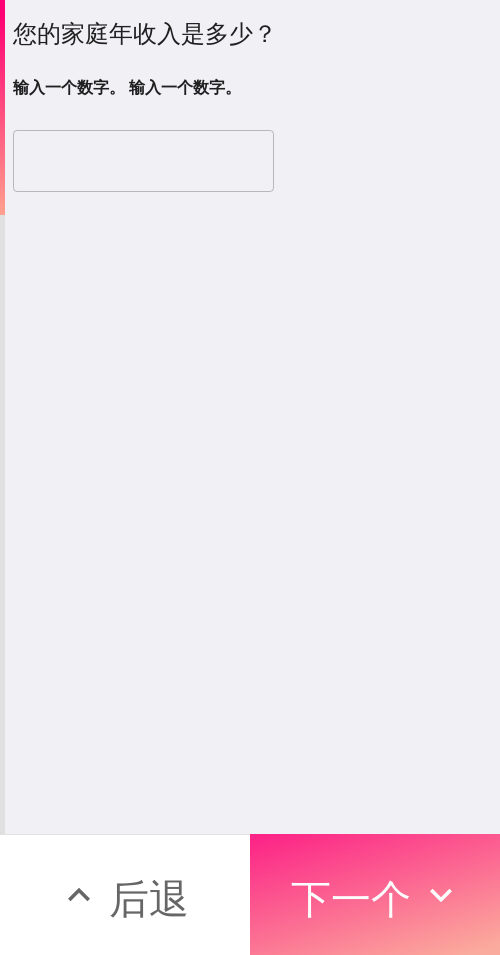 click on "下一个" at bounding box center [351, 898] 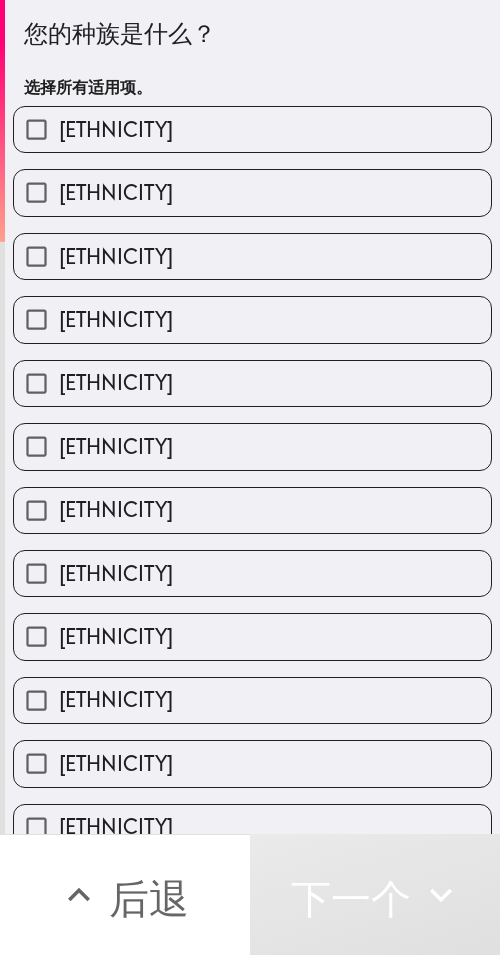 drag, startPoint x: 376, startPoint y: 261, endPoint x: 419, endPoint y: 264, distance: 43.104523 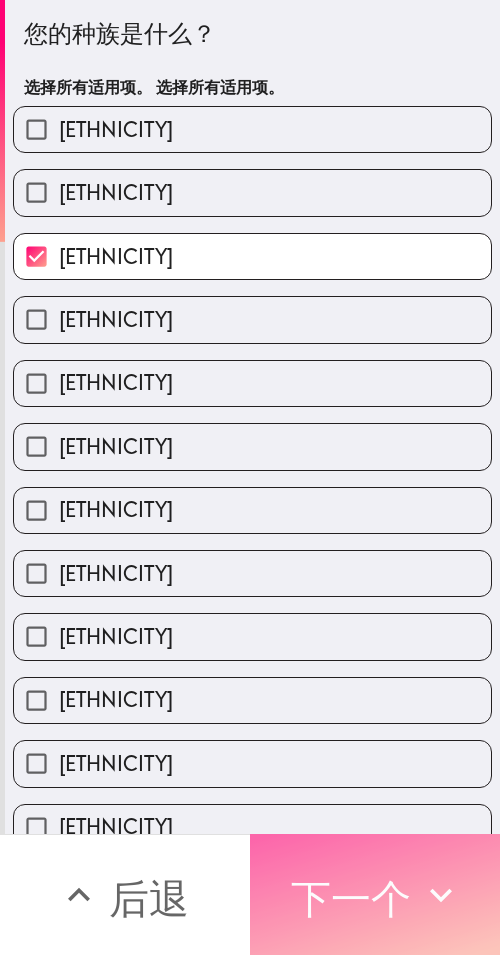 drag, startPoint x: 387, startPoint y: 864, endPoint x: 496, endPoint y: 875, distance: 109.55364 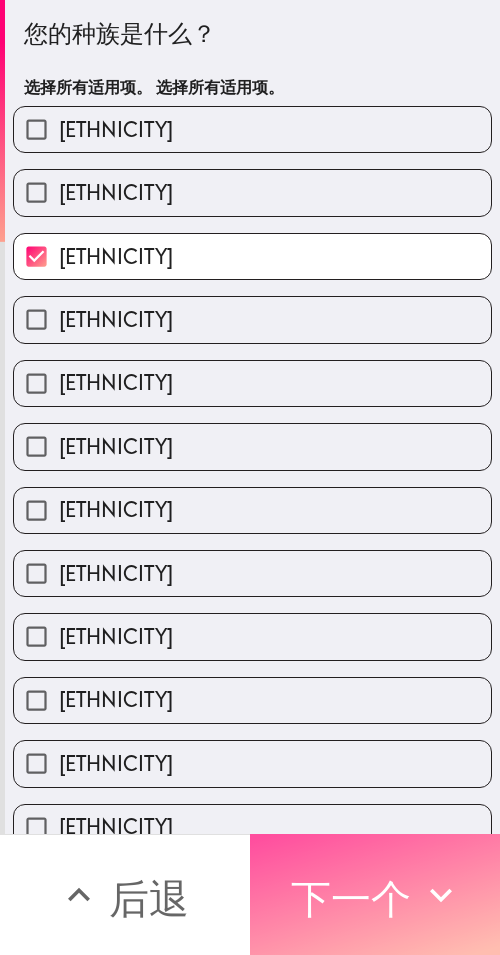 click on "下一个" at bounding box center (351, 898) 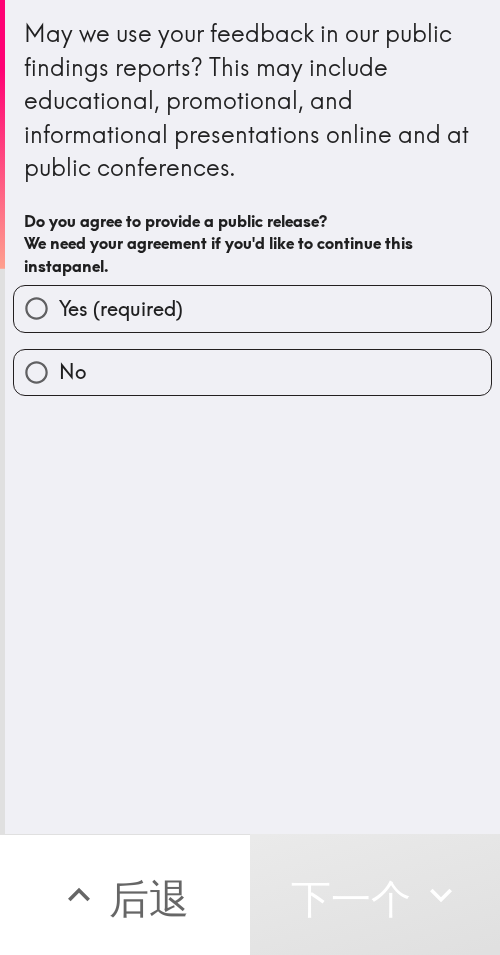 drag, startPoint x: 289, startPoint y: 295, endPoint x: 362, endPoint y: 294, distance: 73.00685 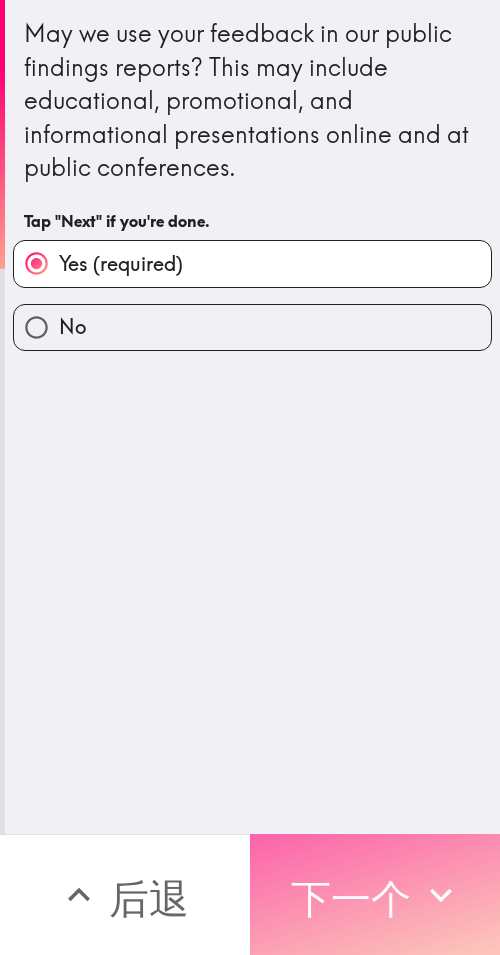 click on "下一个" at bounding box center [351, 898] 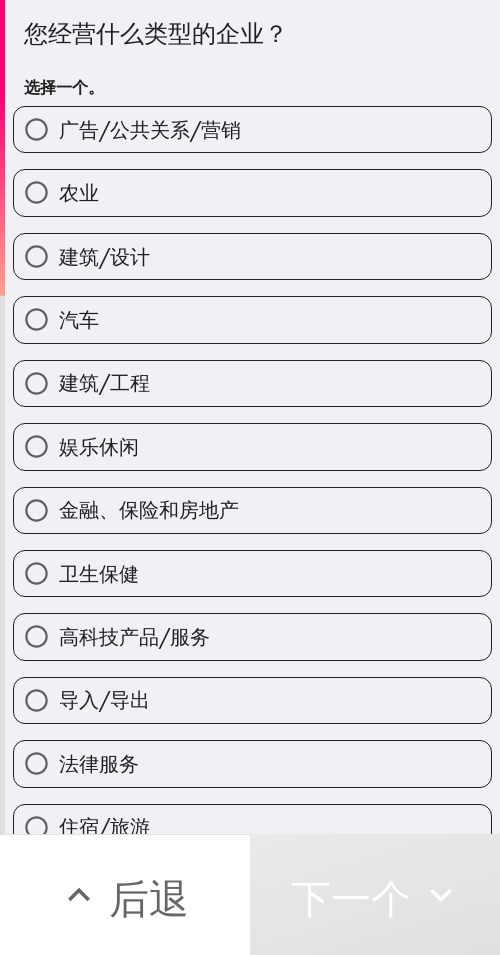 click on "广告/公共关系/营销" at bounding box center [252, 129] 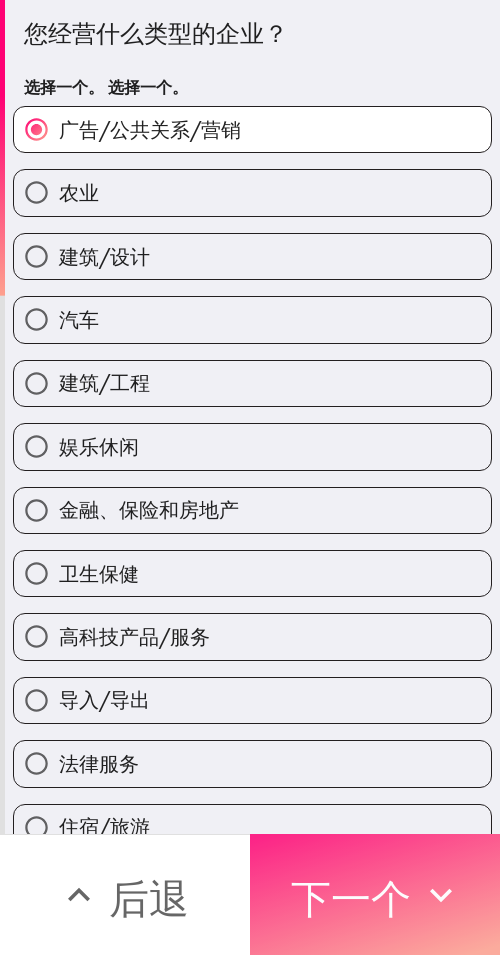 click on "下一个" at bounding box center (351, 898) 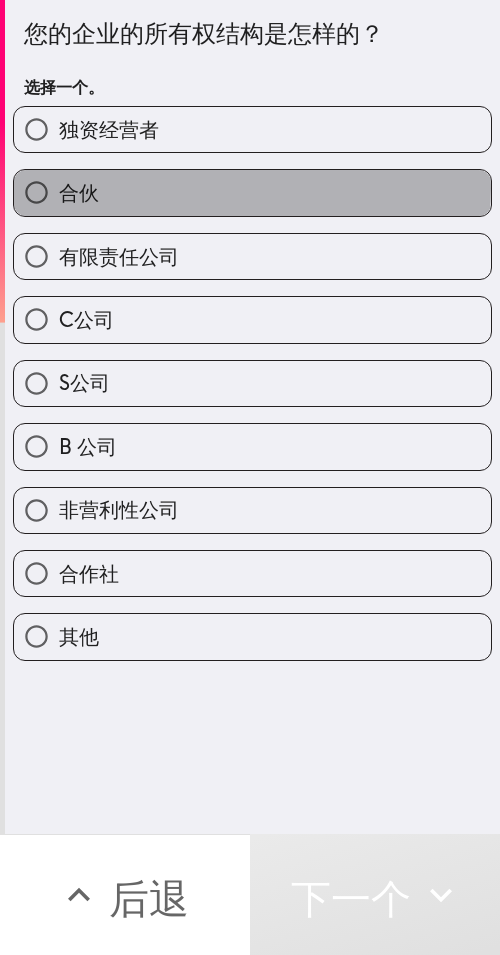 click on "合伙" at bounding box center [252, 192] 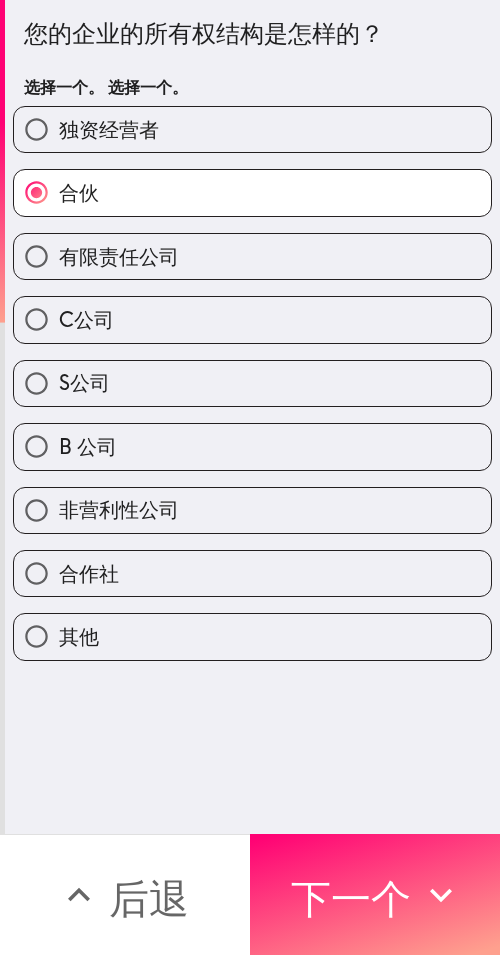 drag, startPoint x: 322, startPoint y: 894, endPoint x: 495, endPoint y: 909, distance: 173.64908 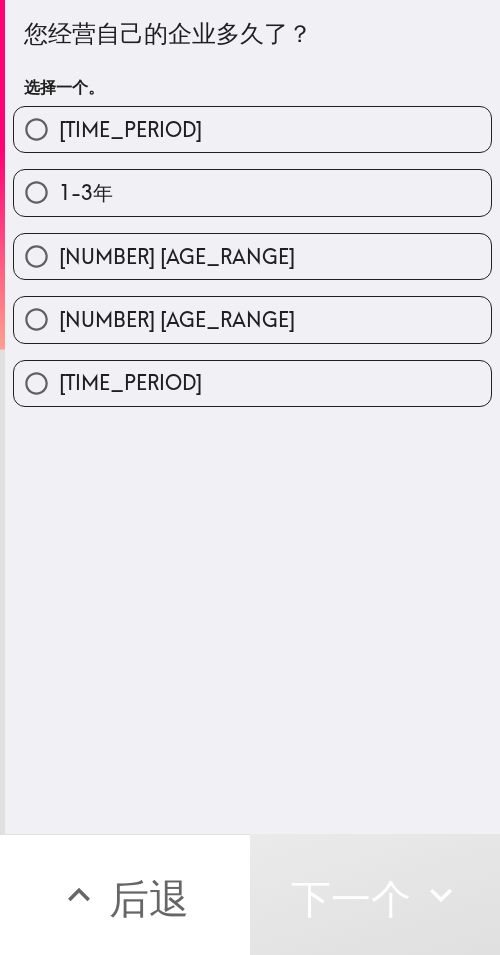click on "1-3年" at bounding box center [252, 192] 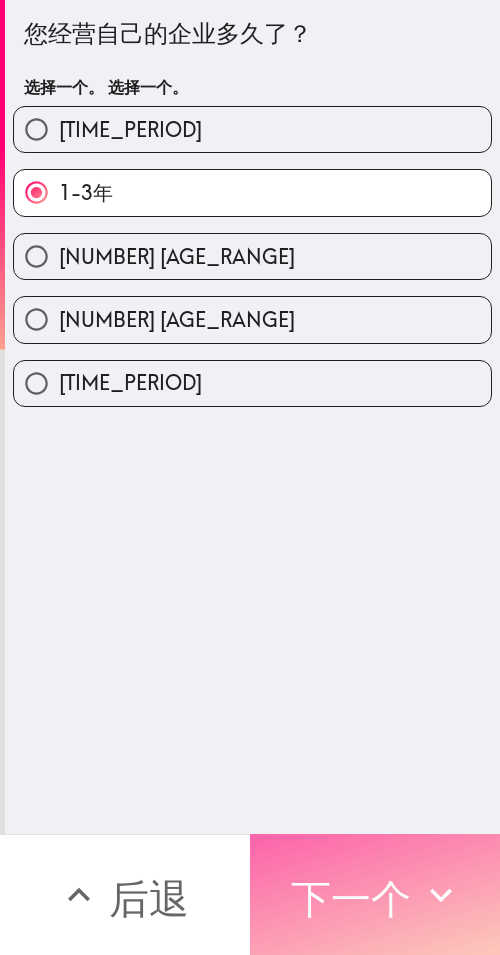 drag, startPoint x: 421, startPoint y: 869, endPoint x: 497, endPoint y: 871, distance: 76.02631 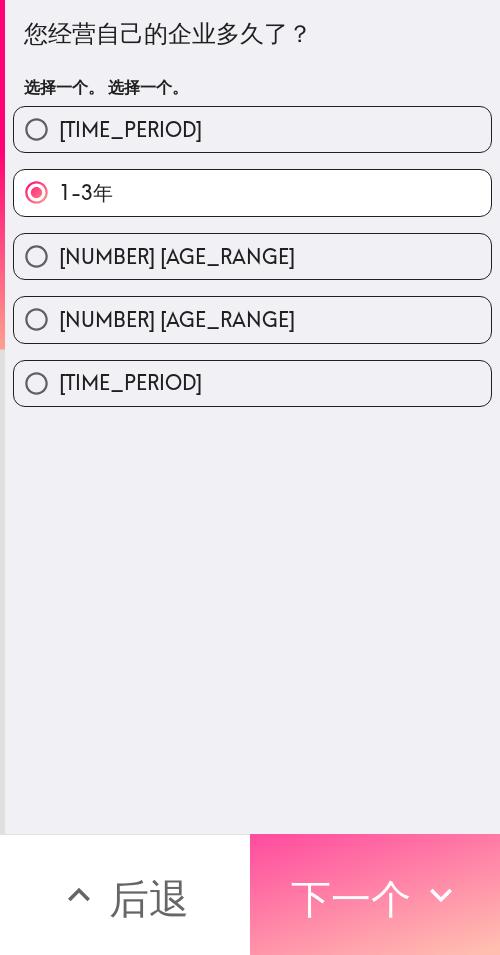 click 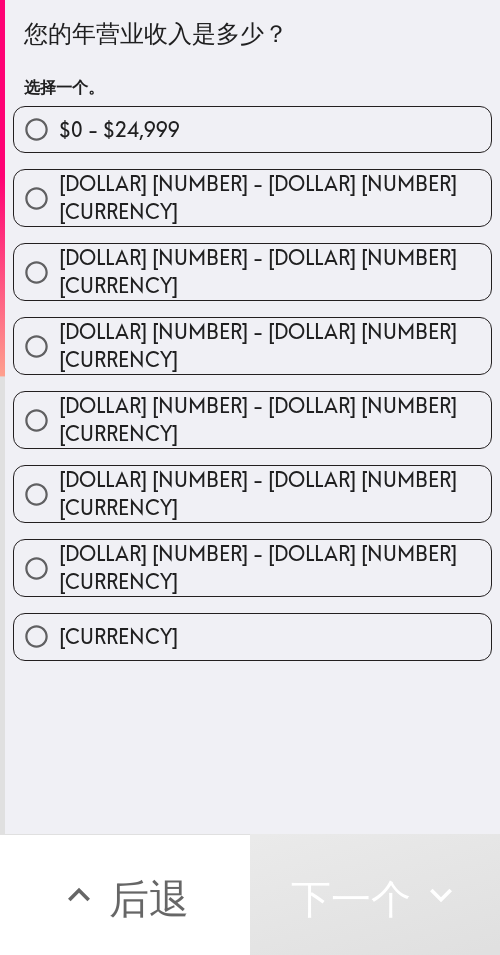 drag, startPoint x: 263, startPoint y: 455, endPoint x: 499, endPoint y: 462, distance: 236.10379 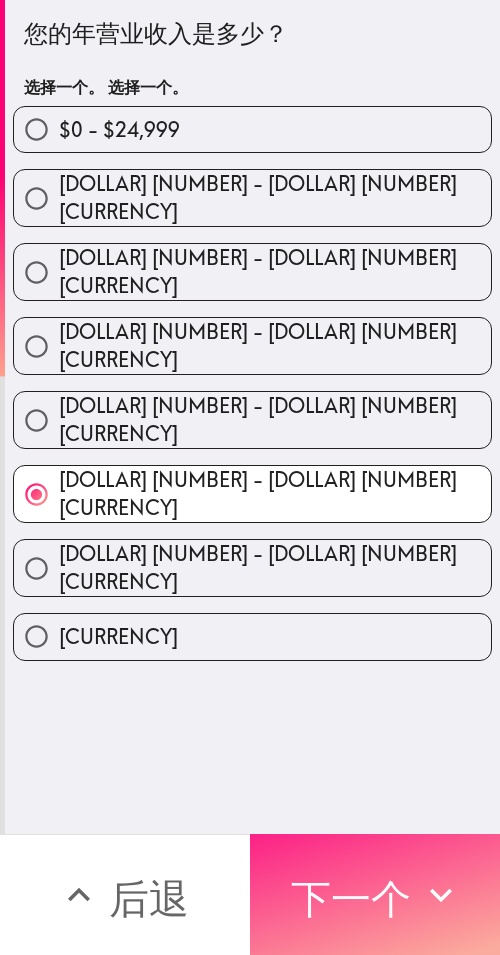 drag, startPoint x: 366, startPoint y: 863, endPoint x: 454, endPoint y: 863, distance: 88 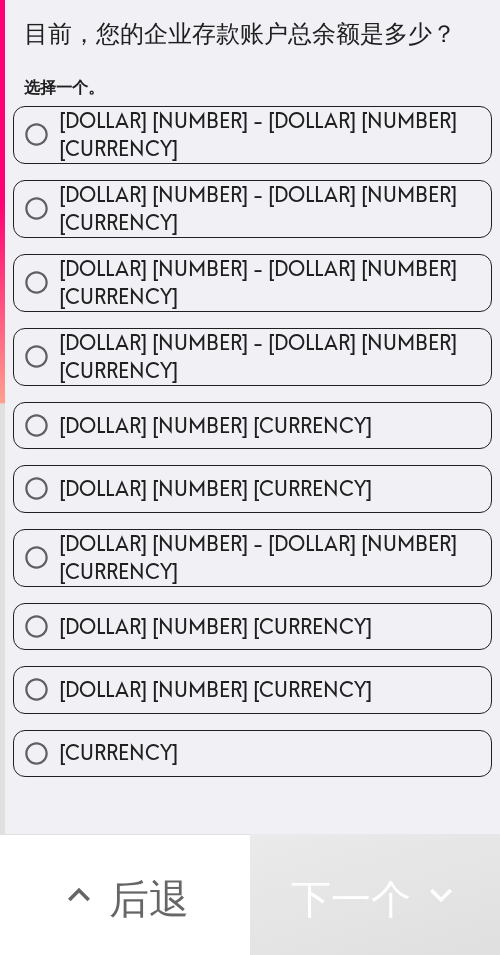 drag, startPoint x: 295, startPoint y: 525, endPoint x: 499, endPoint y: 575, distance: 210.03809 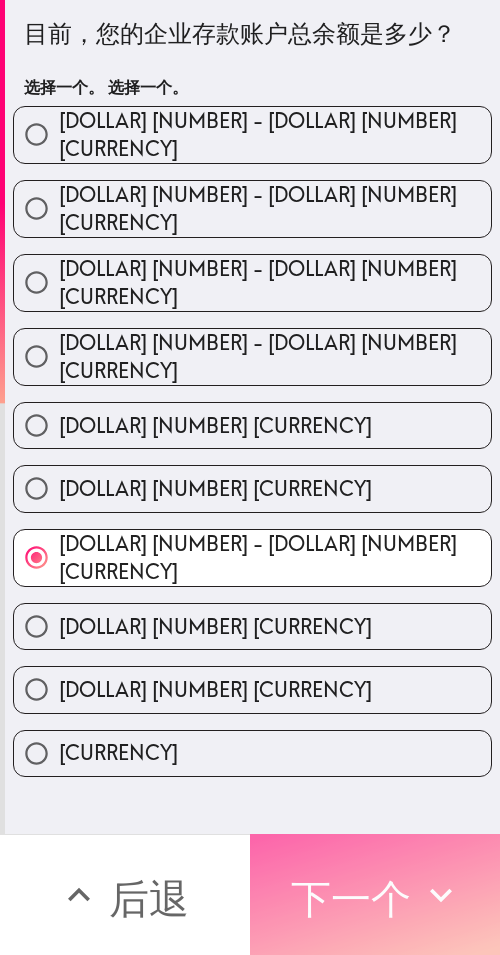 click on "下一个" at bounding box center (351, 898) 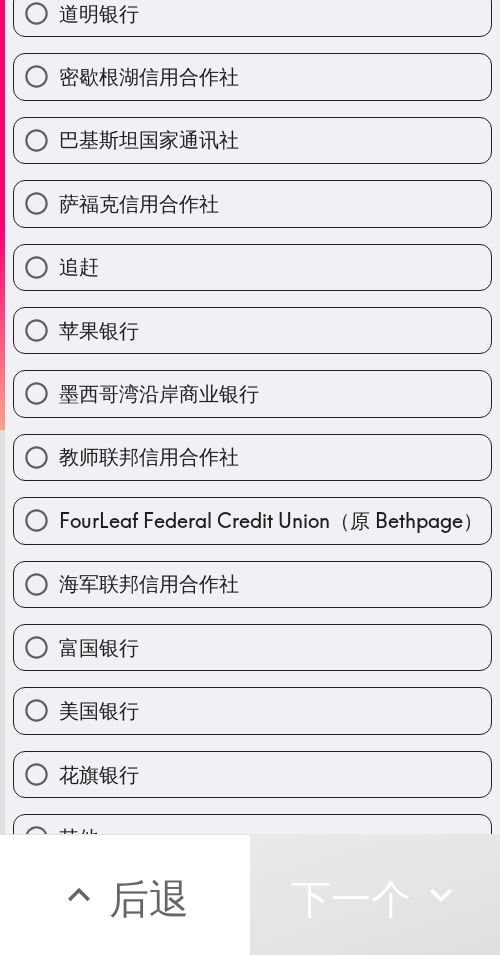 scroll, scrollTop: 296, scrollLeft: 0, axis: vertical 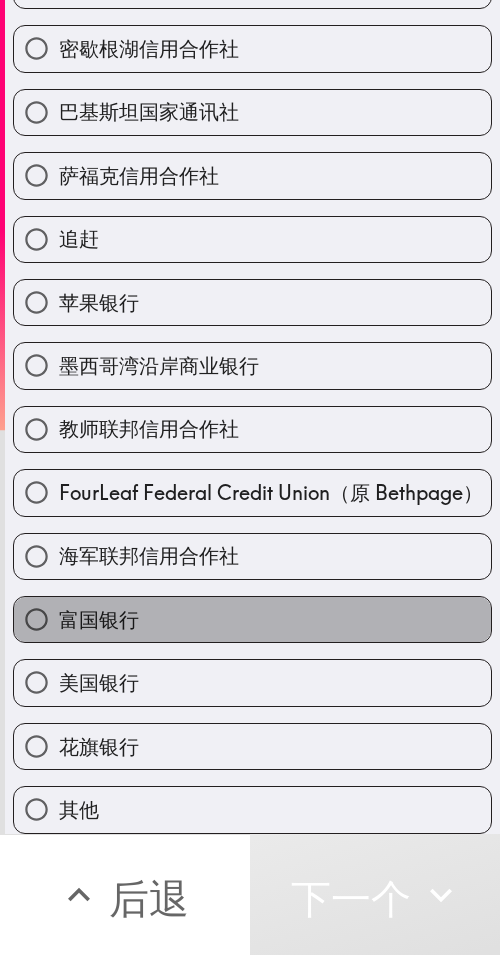 click on "富国银行" at bounding box center (252, 619) 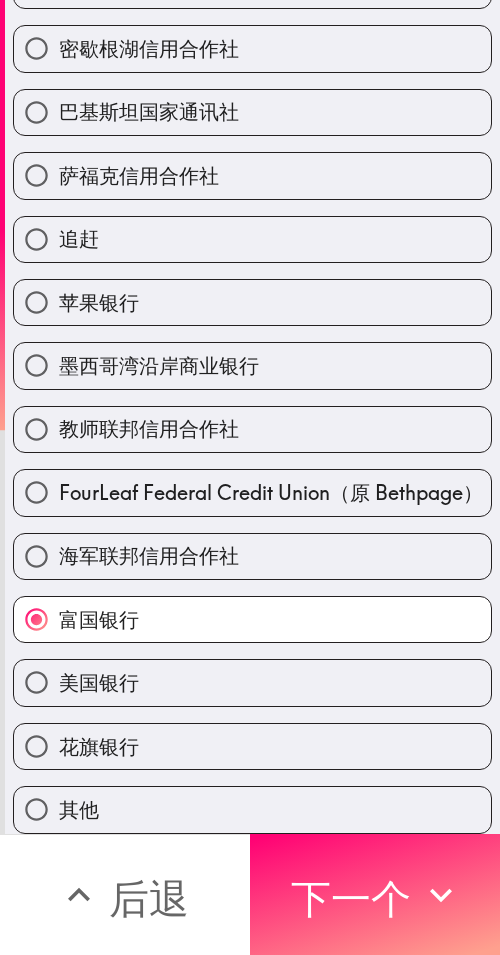 drag, startPoint x: 428, startPoint y: 908, endPoint x: 499, endPoint y: 927, distance: 73.4983 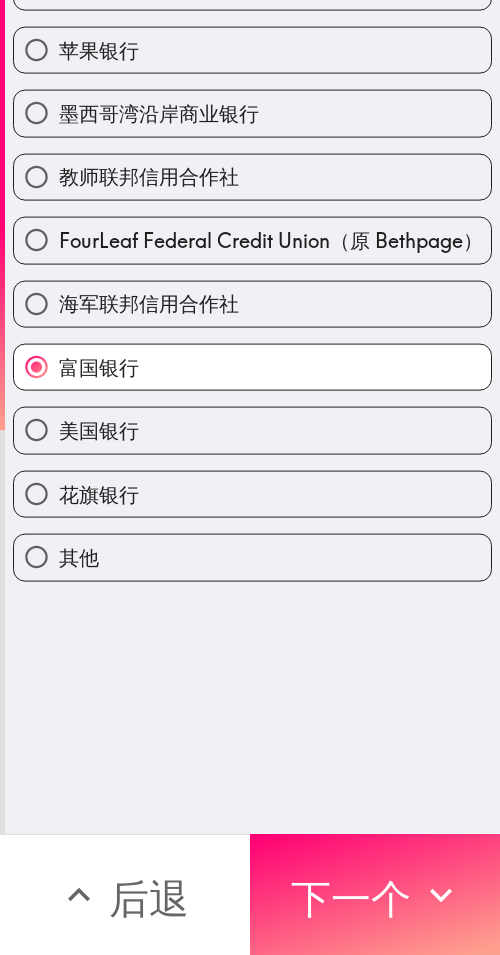 scroll, scrollTop: 0, scrollLeft: 0, axis: both 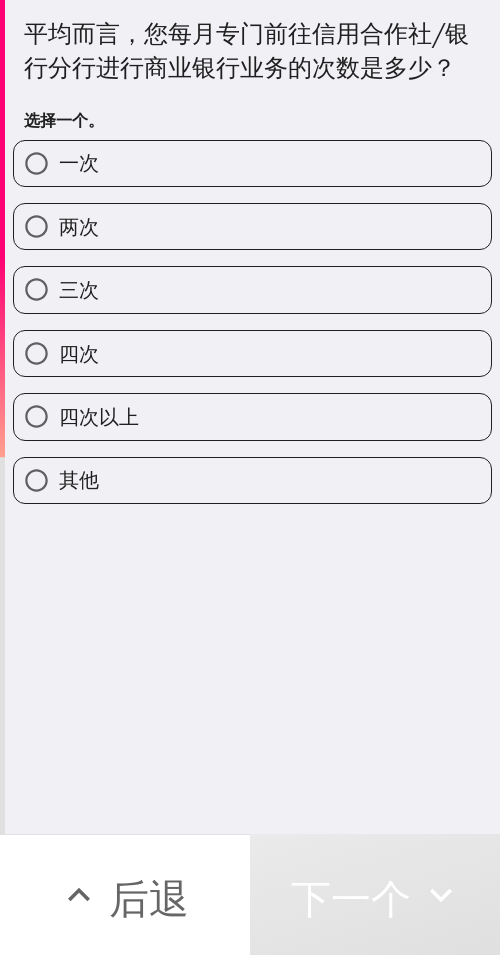 drag, startPoint x: 120, startPoint y: 394, endPoint x: 404, endPoint y: 416, distance: 284.85083 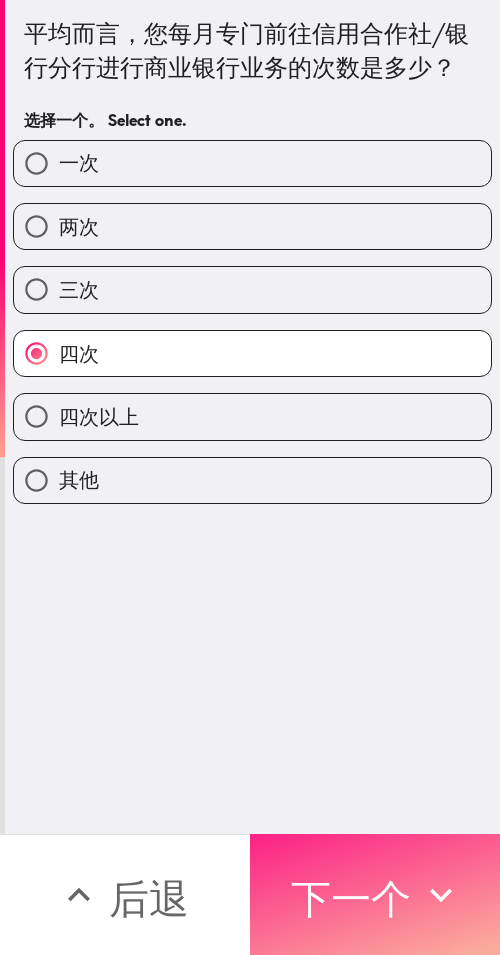 click on "下一个" at bounding box center (351, 898) 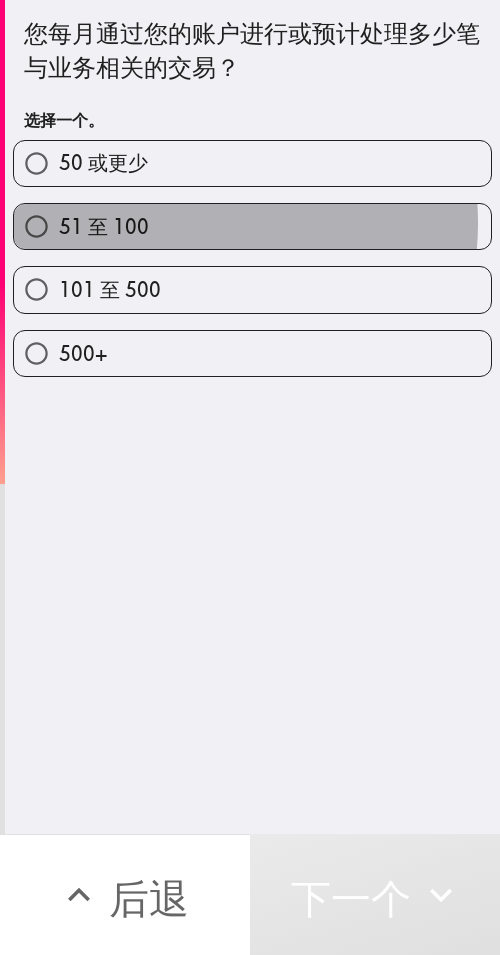 drag, startPoint x: 162, startPoint y: 223, endPoint x: 499, endPoint y: 264, distance: 339.4849 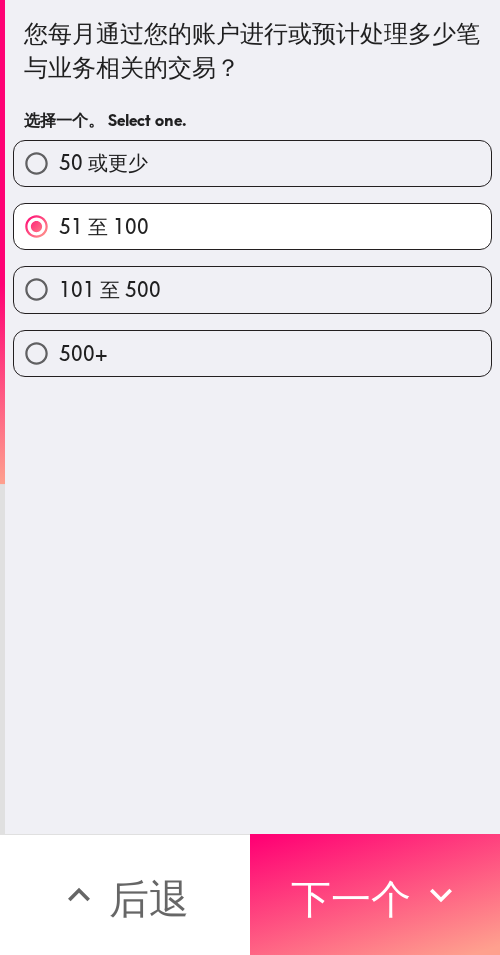 drag, startPoint x: 383, startPoint y: 867, endPoint x: 497, endPoint y: 875, distance: 114.28036 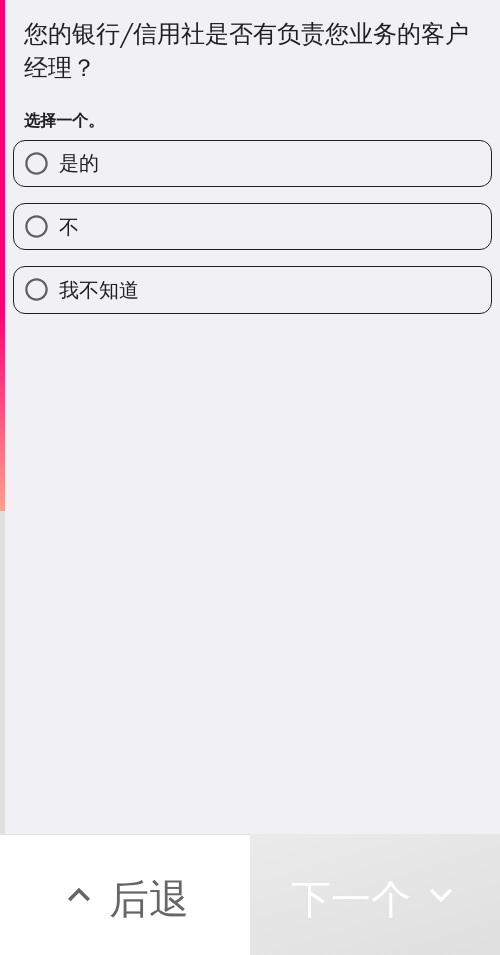 drag, startPoint x: 259, startPoint y: 178, endPoint x: 395, endPoint y: 183, distance: 136.09187 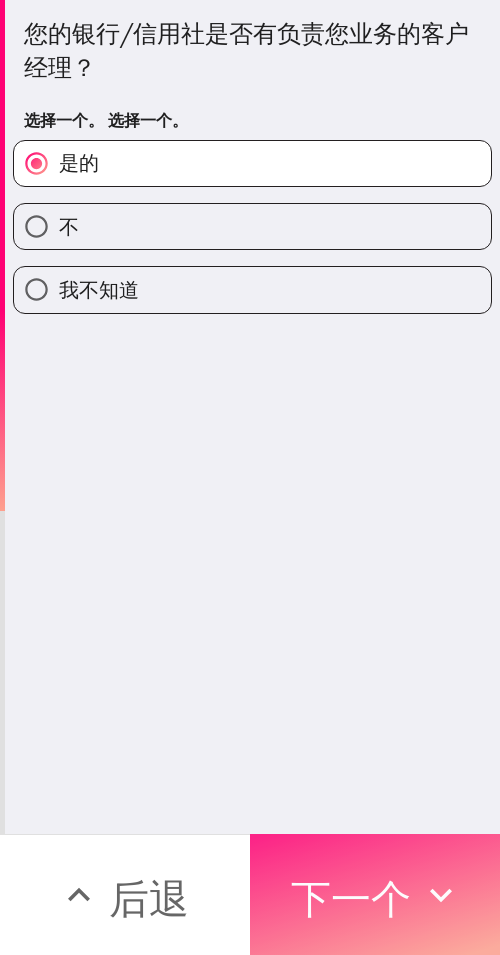 drag, startPoint x: 354, startPoint y: 874, endPoint x: 497, endPoint y: 893, distance: 144.25671 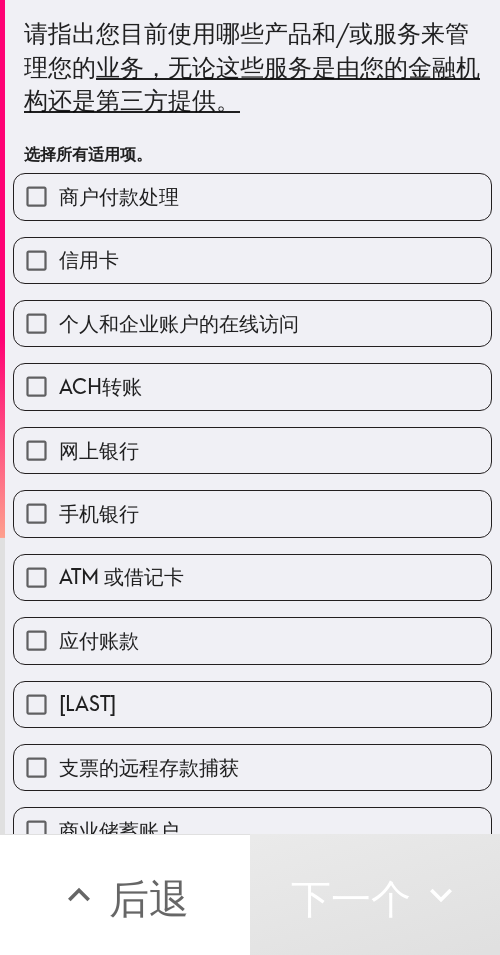drag, startPoint x: 285, startPoint y: 217, endPoint x: 279, endPoint y: 244, distance: 27.658634 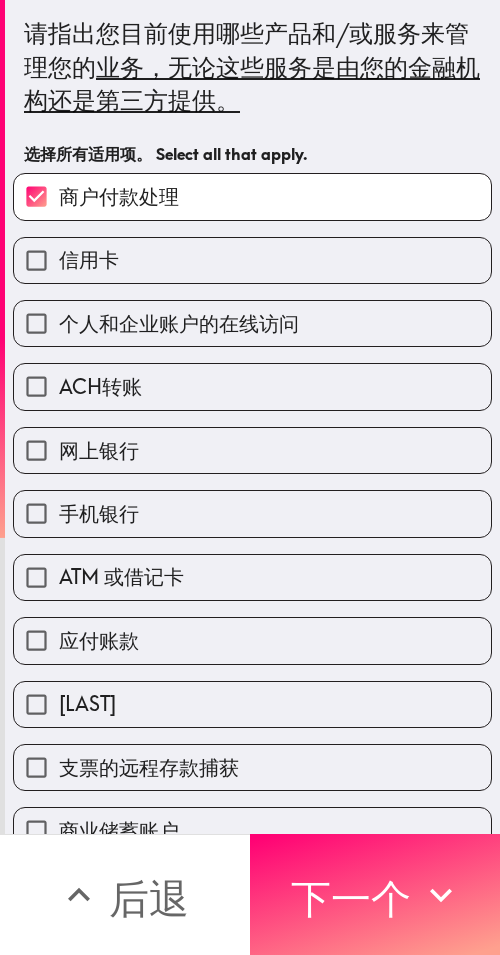 click on "手机银行" at bounding box center (252, 513) 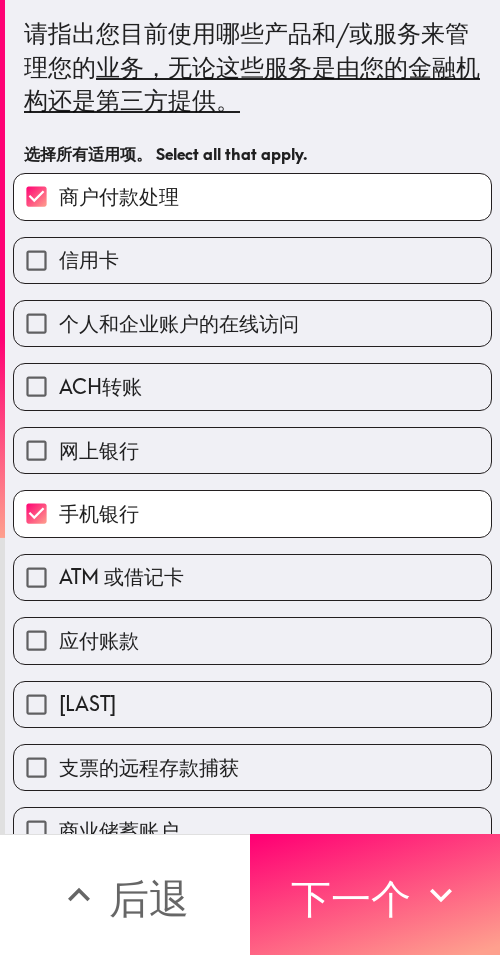 click on "网上银行" at bounding box center [252, 450] 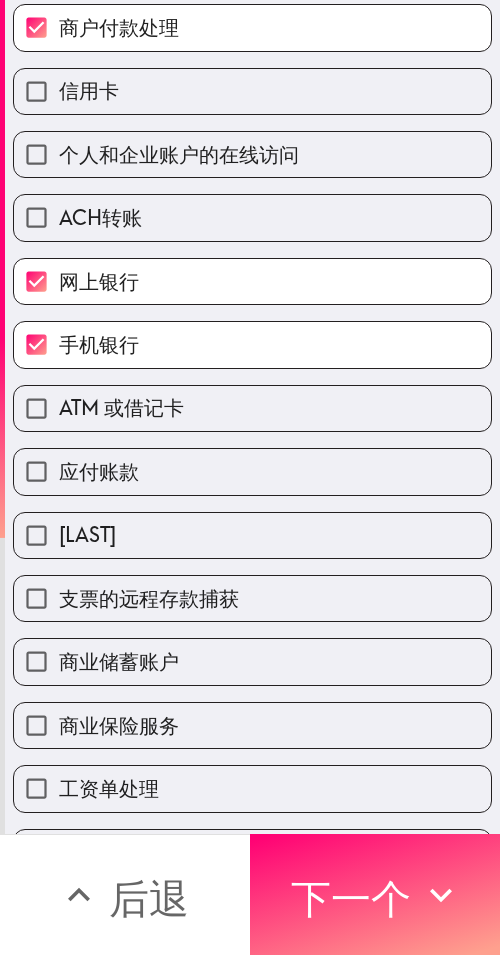 scroll, scrollTop: 200, scrollLeft: 0, axis: vertical 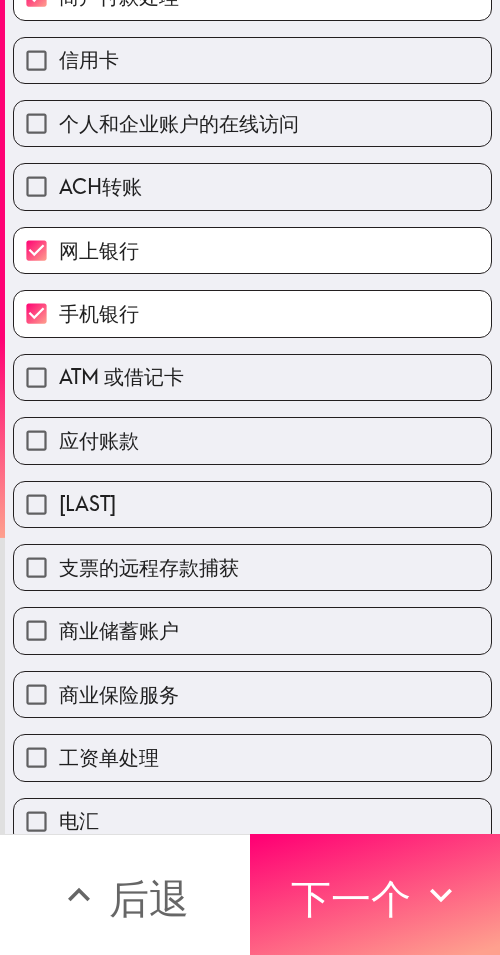 click on "ACH转账" at bounding box center [252, 186] 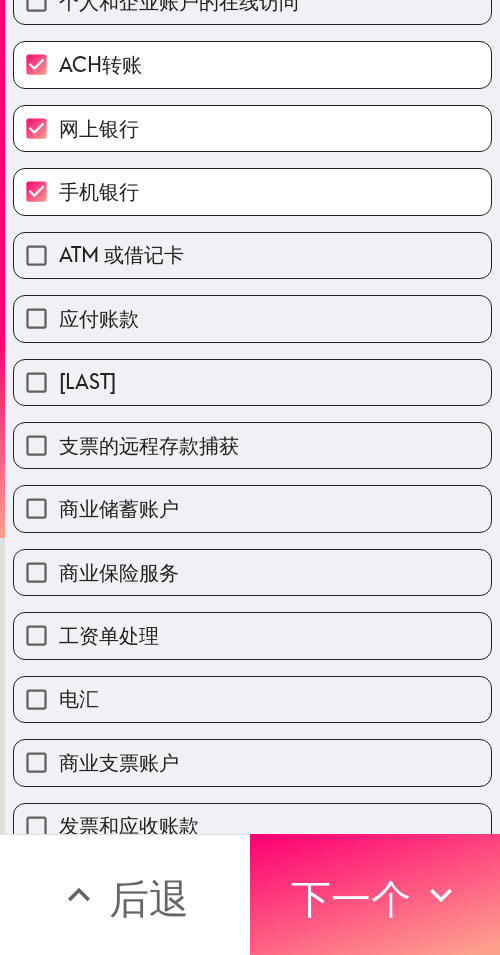 scroll, scrollTop: 353, scrollLeft: 0, axis: vertical 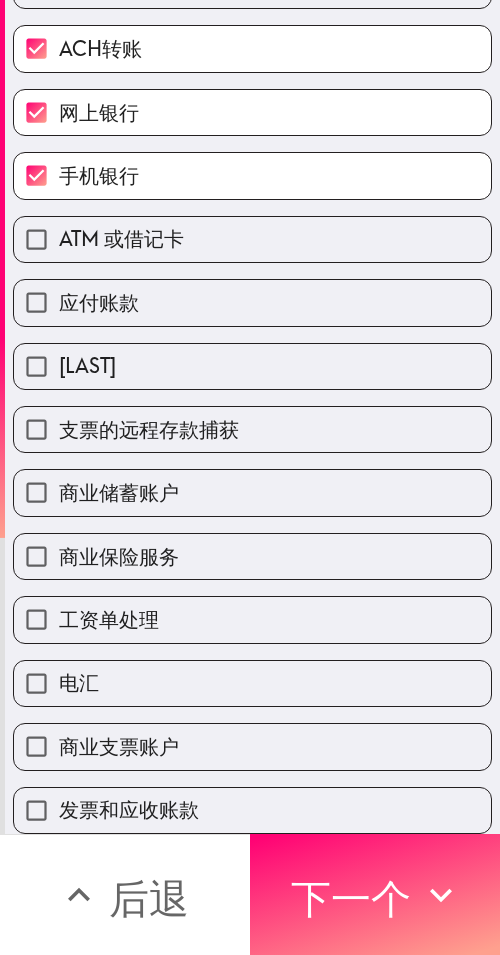 click on "商业储蓄账户" at bounding box center (252, 492) 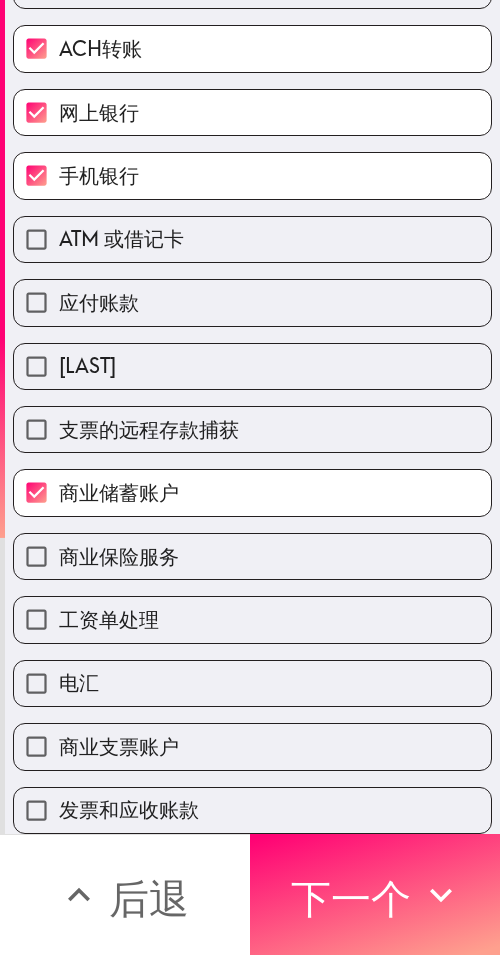 click on "工资单处理" at bounding box center [252, 619] 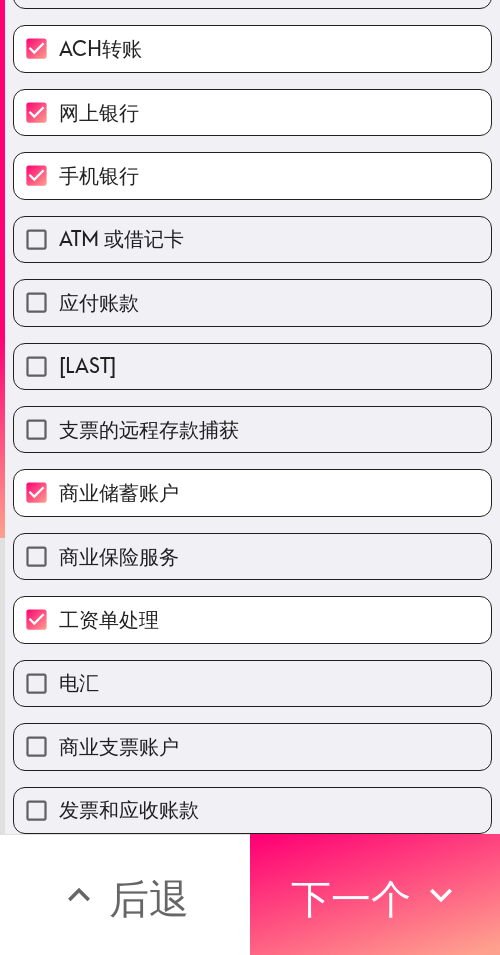 click on "商业支票账户" at bounding box center [252, 746] 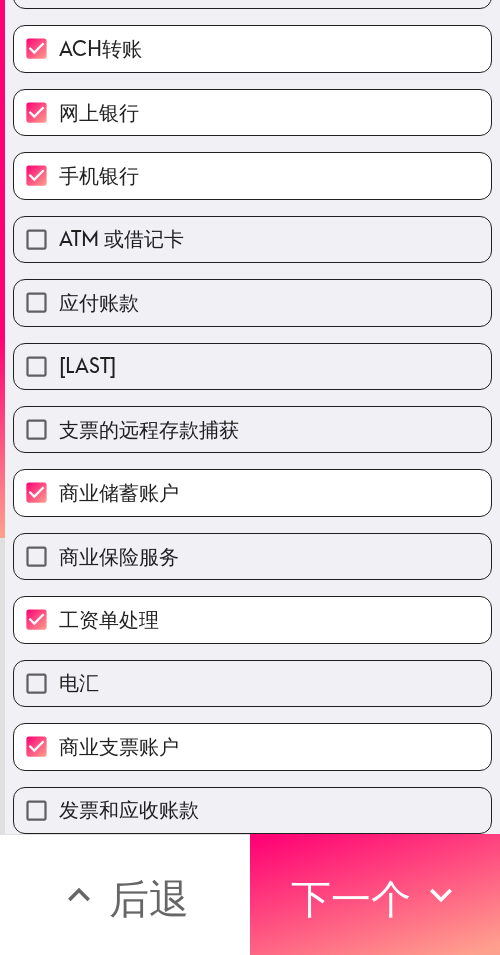 scroll, scrollTop: 353, scrollLeft: 0, axis: vertical 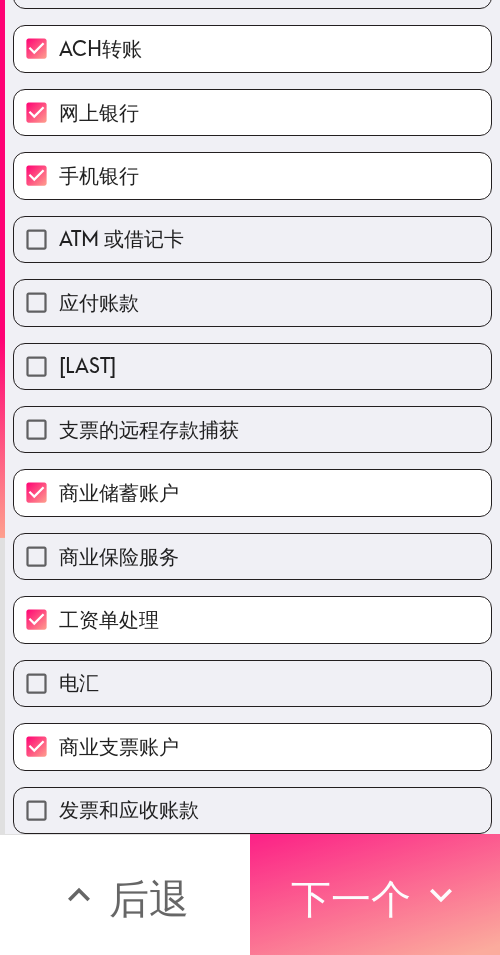 click on "下一个" at bounding box center [351, 898] 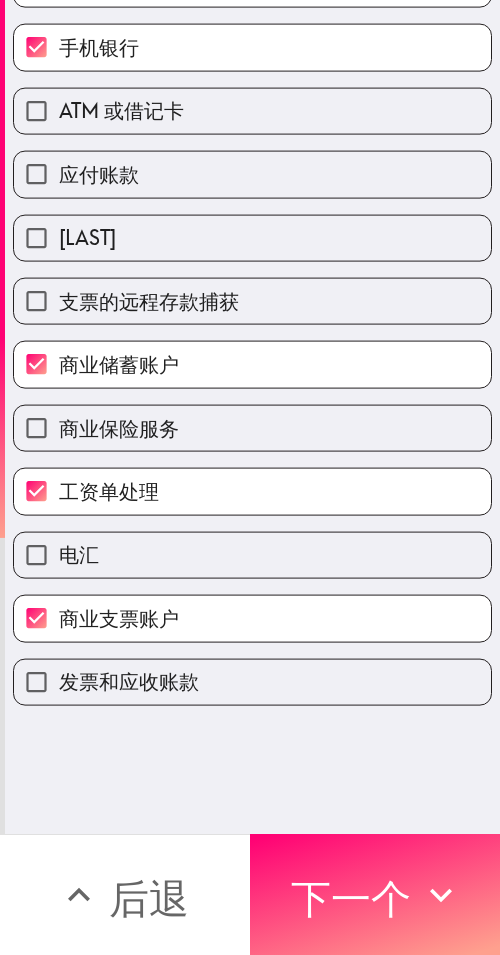scroll, scrollTop: 0, scrollLeft: 0, axis: both 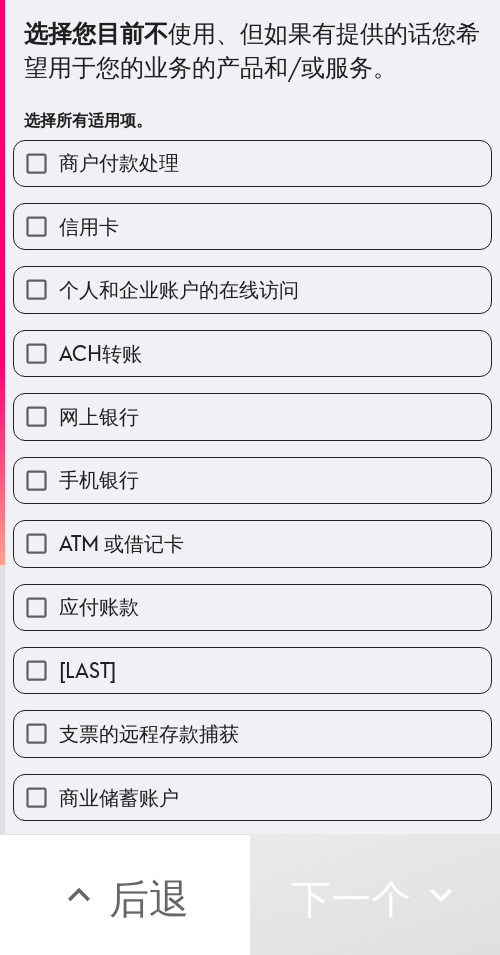 click on "信用卡" at bounding box center (252, 226) 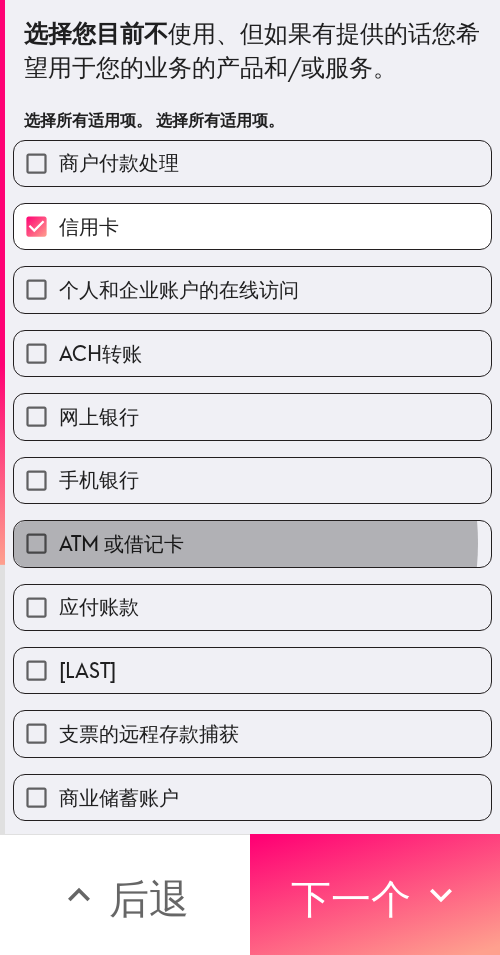 click on "ATM 或借记卡" at bounding box center (252, 543) 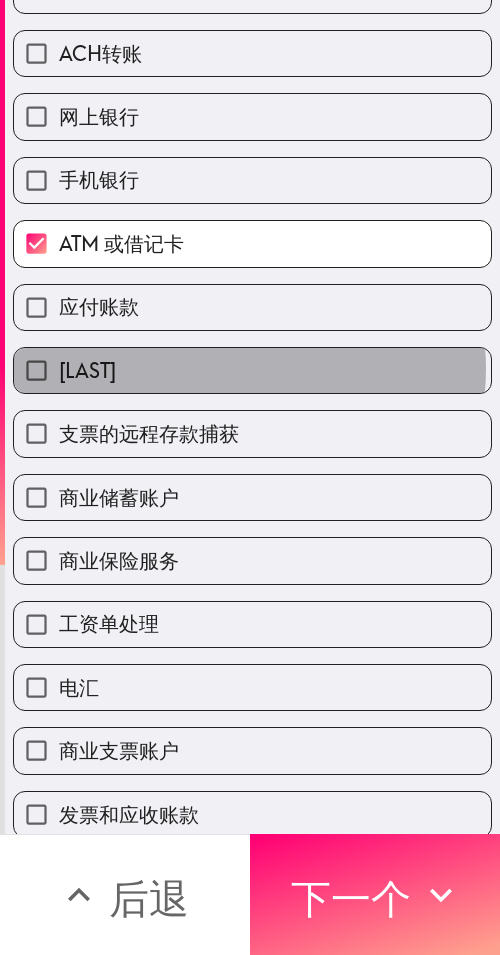 click on "泽勒" at bounding box center (252, 370) 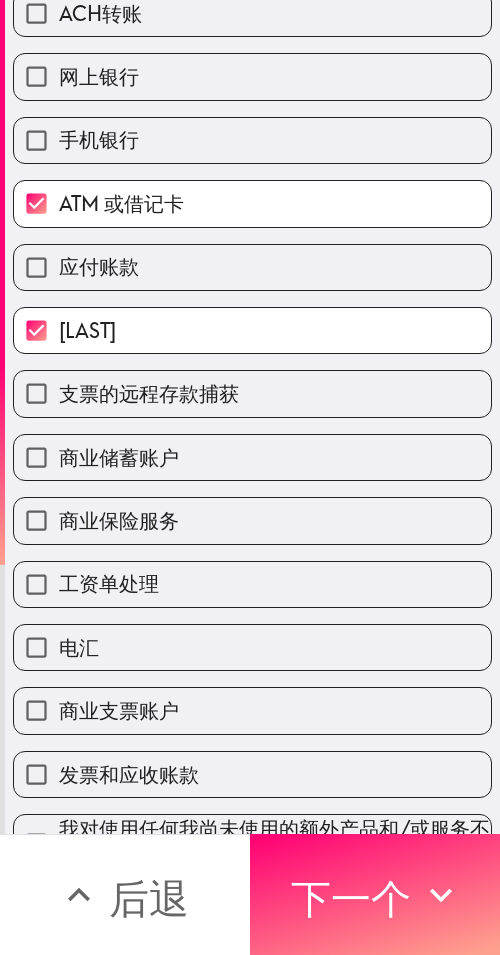 scroll, scrollTop: 393, scrollLeft: 0, axis: vertical 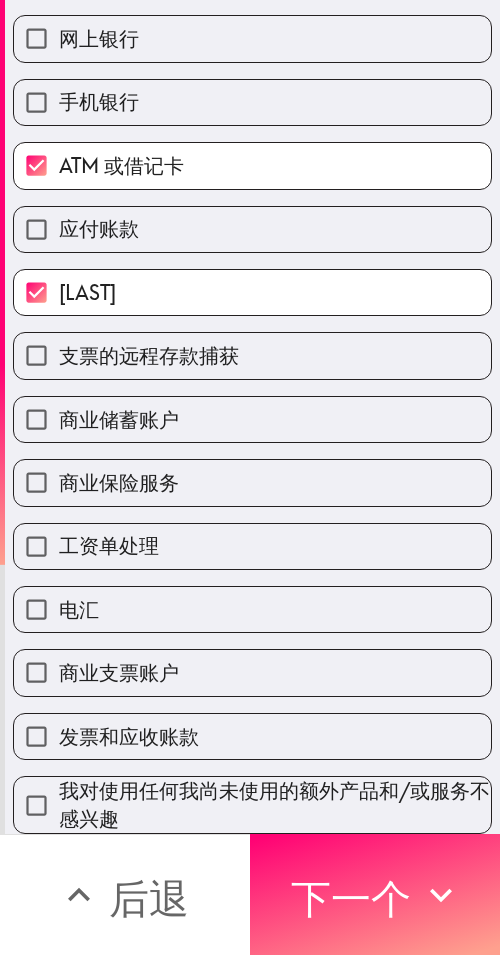 click on "电汇" at bounding box center [252, 609] 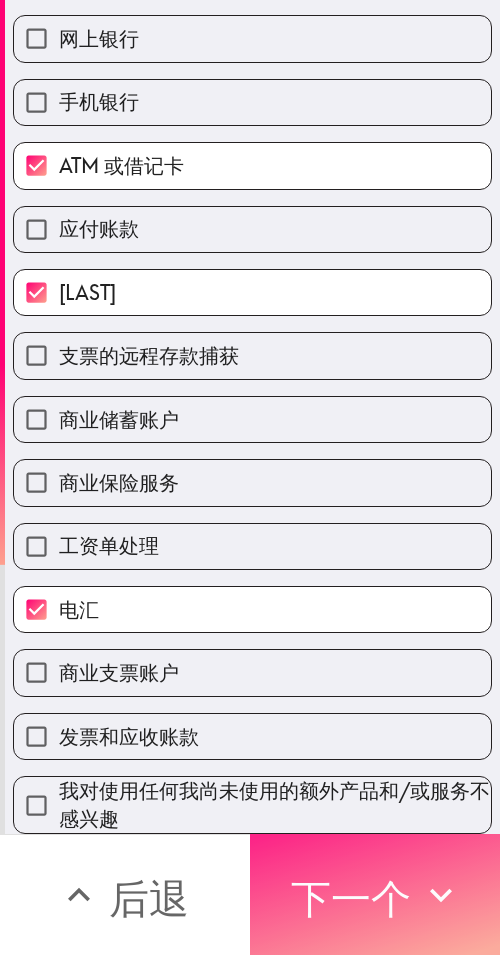 click 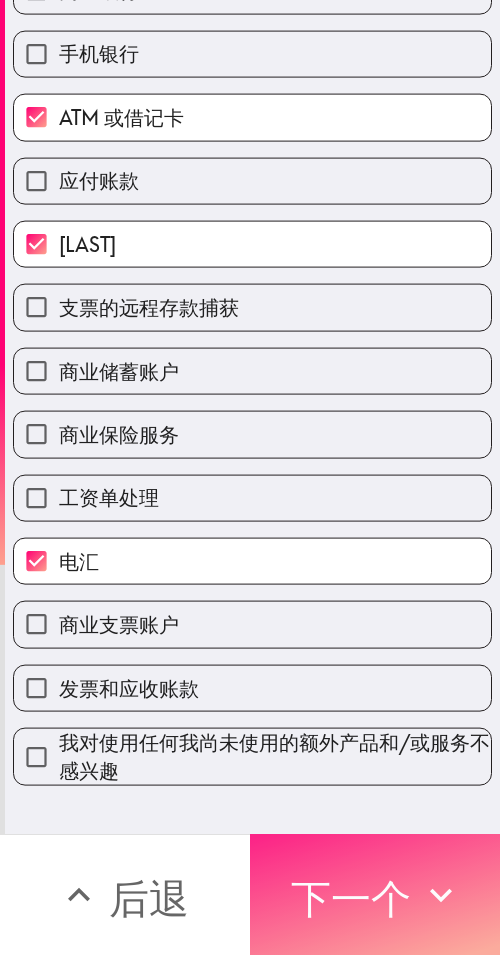scroll, scrollTop: 103, scrollLeft: 0, axis: vertical 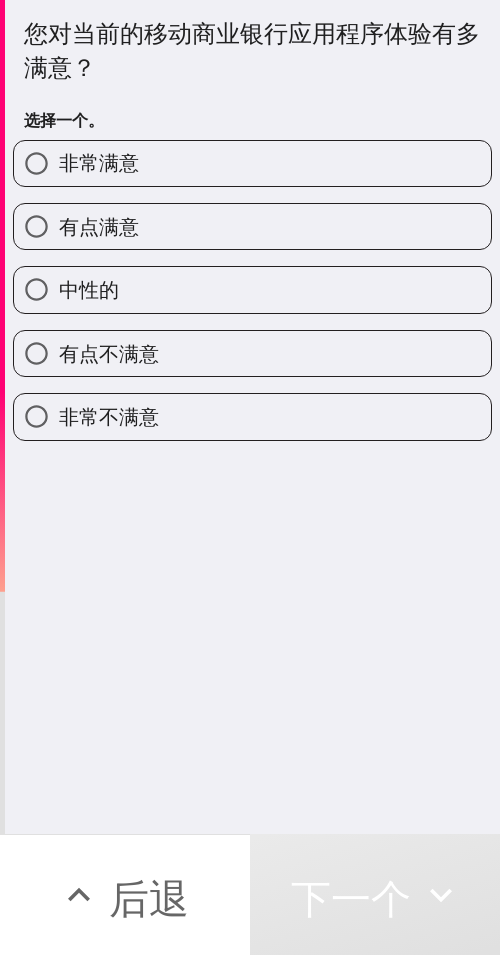 drag, startPoint x: 221, startPoint y: 161, endPoint x: 315, endPoint y: 188, distance: 97.80082 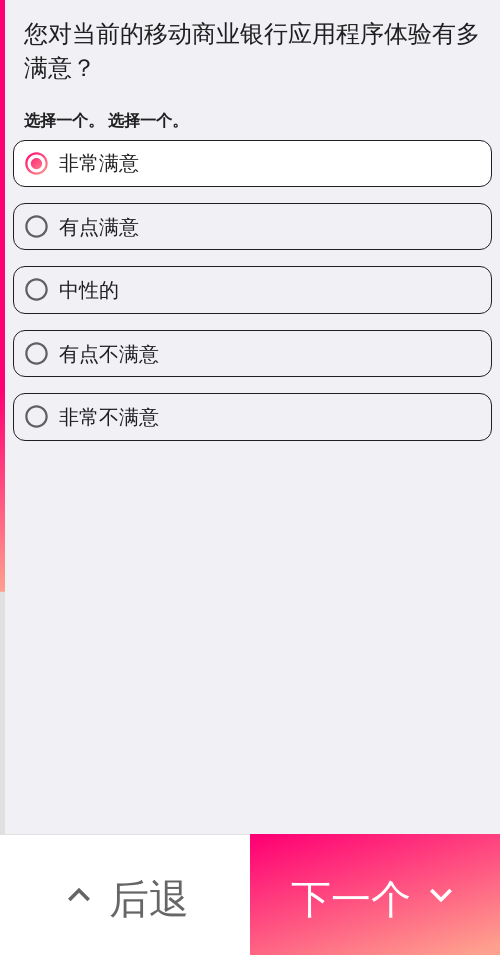 drag, startPoint x: 433, startPoint y: 862, endPoint x: 499, endPoint y: 873, distance: 66.910385 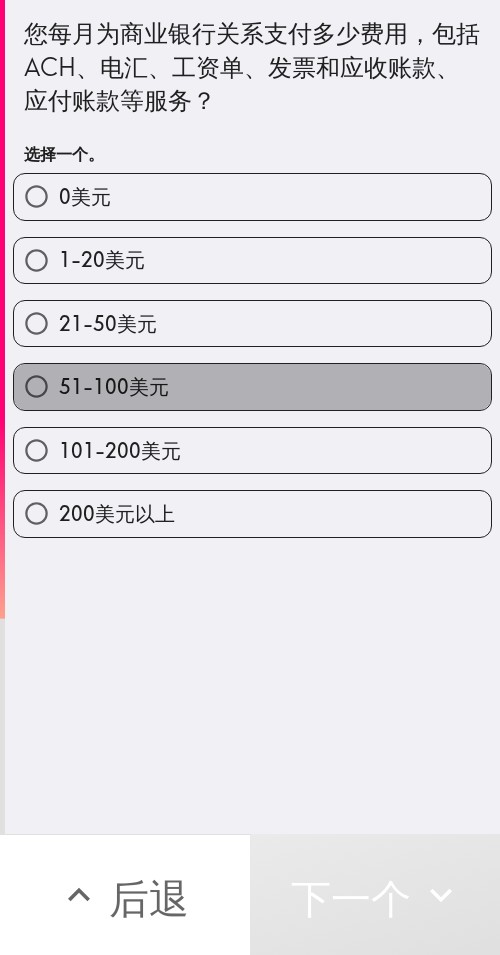 drag, startPoint x: 250, startPoint y: 373, endPoint x: 389, endPoint y: 411, distance: 144.10066 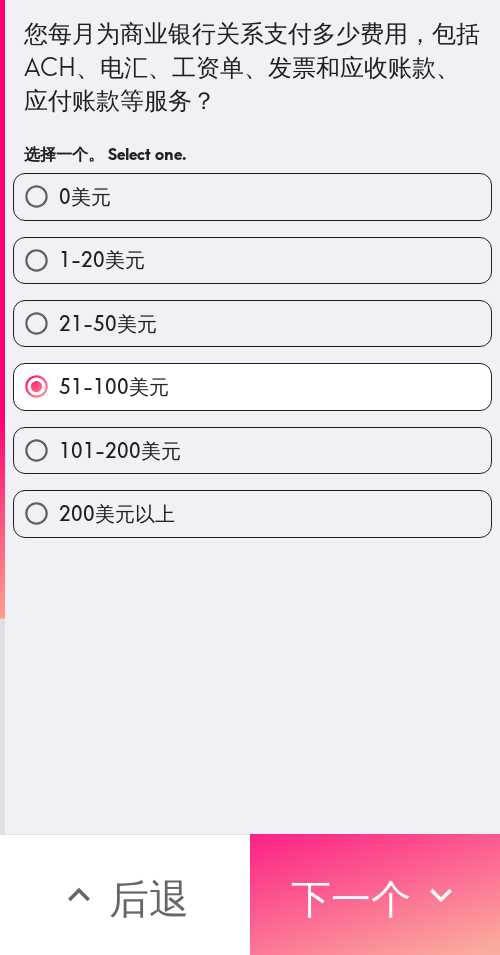 click on "下一个" at bounding box center (351, 898) 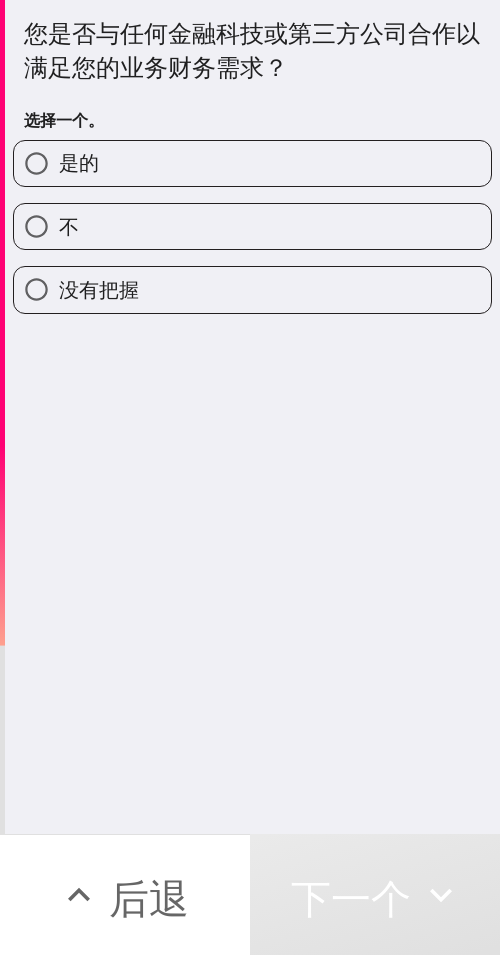 click on "是的" at bounding box center (252, 163) 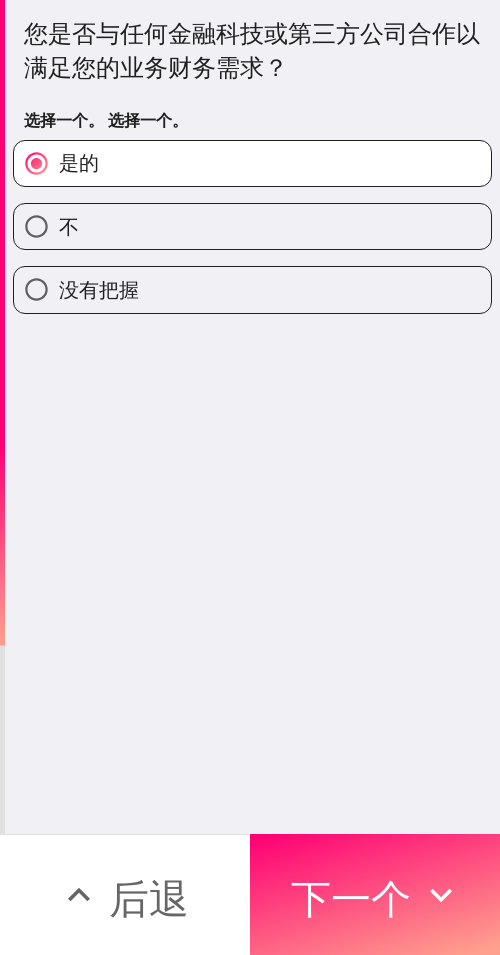 drag, startPoint x: 364, startPoint y: 873, endPoint x: 499, endPoint y: 872, distance: 135.00371 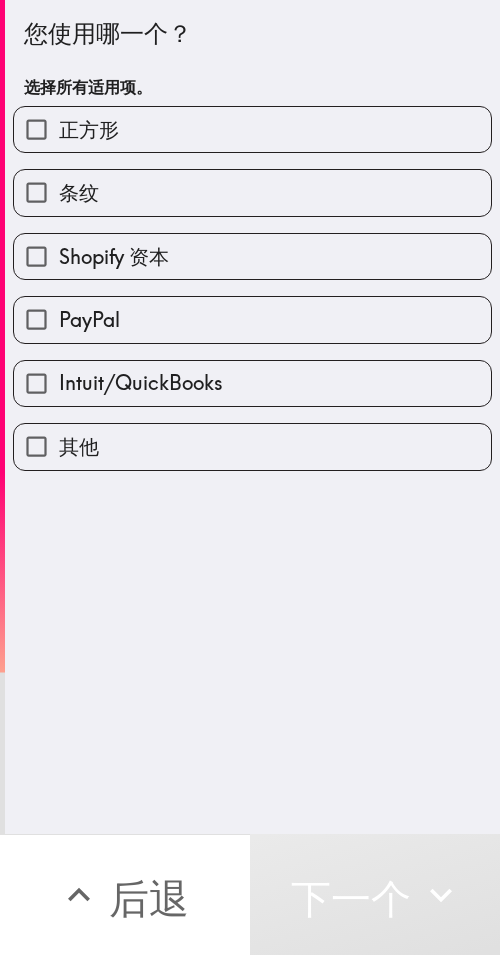 drag, startPoint x: 148, startPoint y: 125, endPoint x: 154, endPoint y: 186, distance: 61.294373 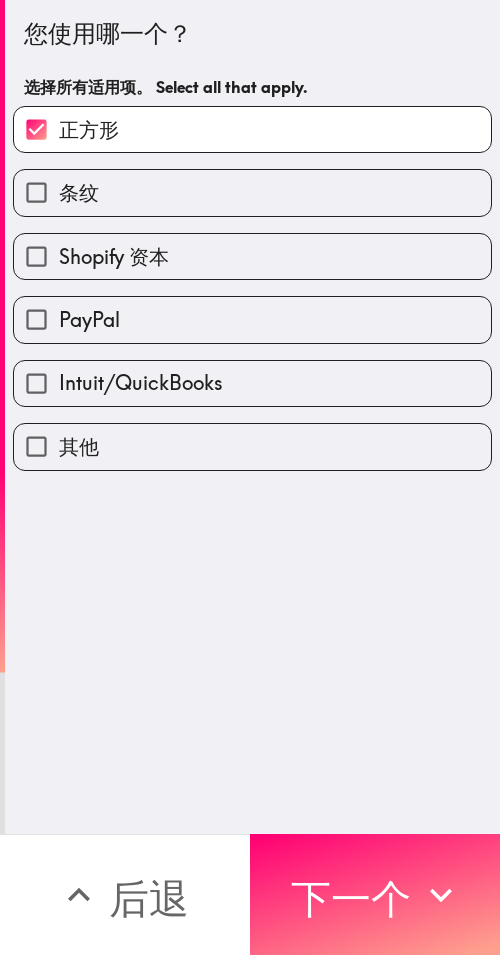 drag, startPoint x: 170, startPoint y: 234, endPoint x: 170, endPoint y: 246, distance: 12 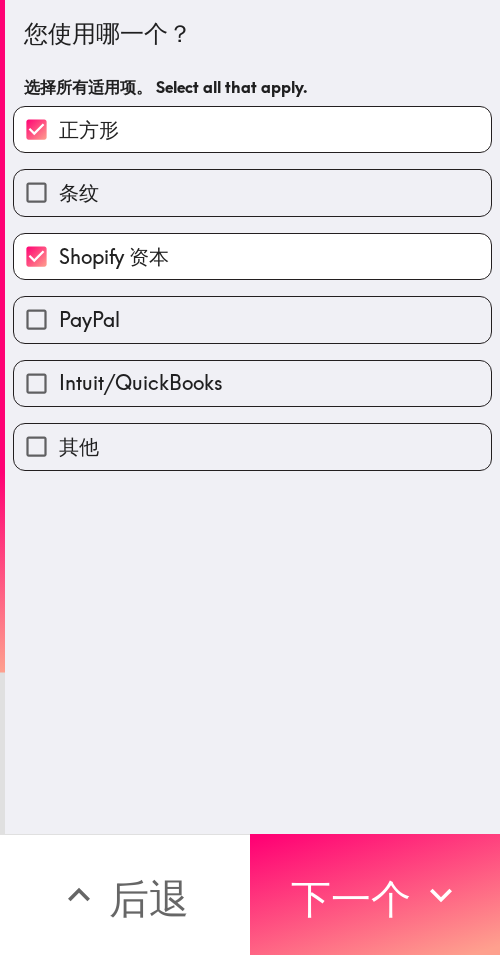 drag, startPoint x: 187, startPoint y: 305, endPoint x: 203, endPoint y: 310, distance: 16.763054 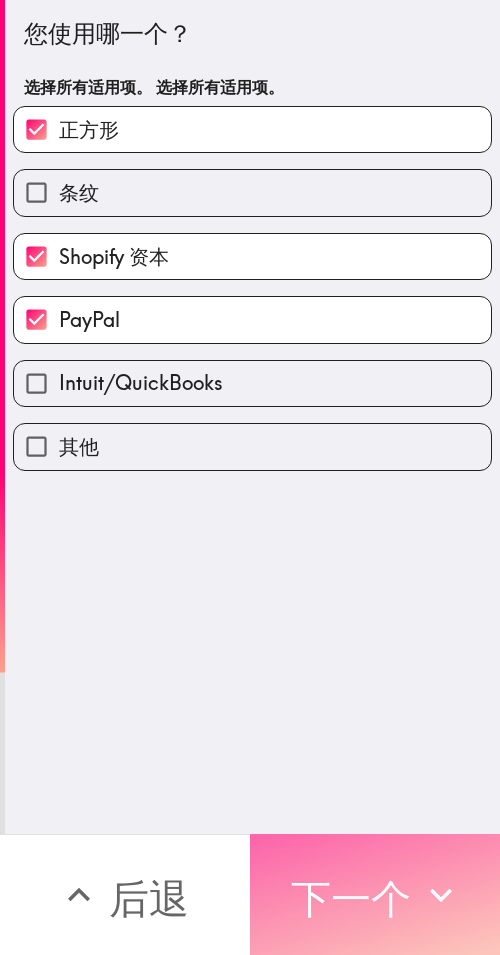 click on "下一个" at bounding box center (351, 898) 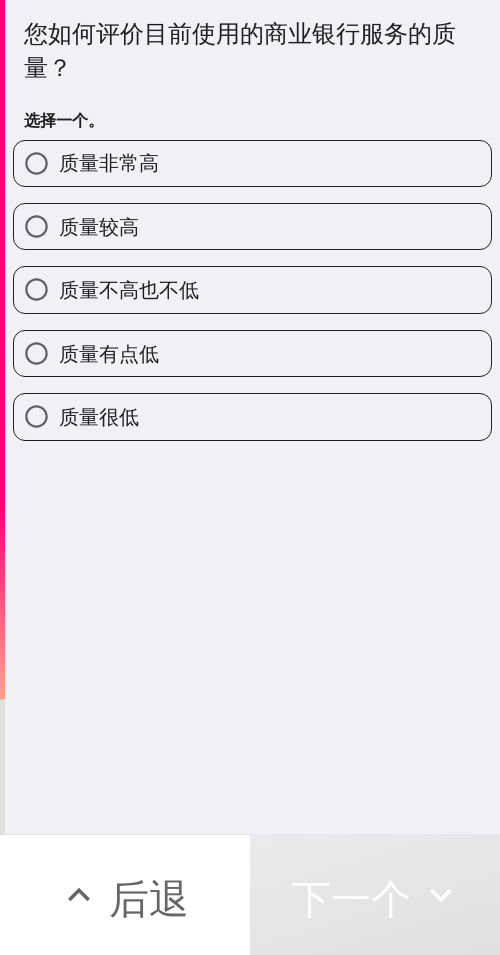 drag, startPoint x: 214, startPoint y: 236, endPoint x: 493, endPoint y: 198, distance: 281.57593 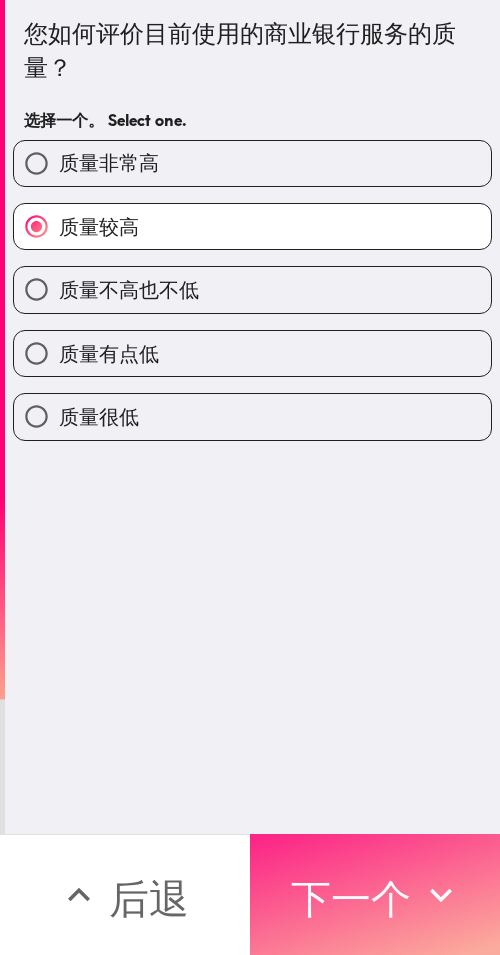 click on "下一个" at bounding box center [351, 898] 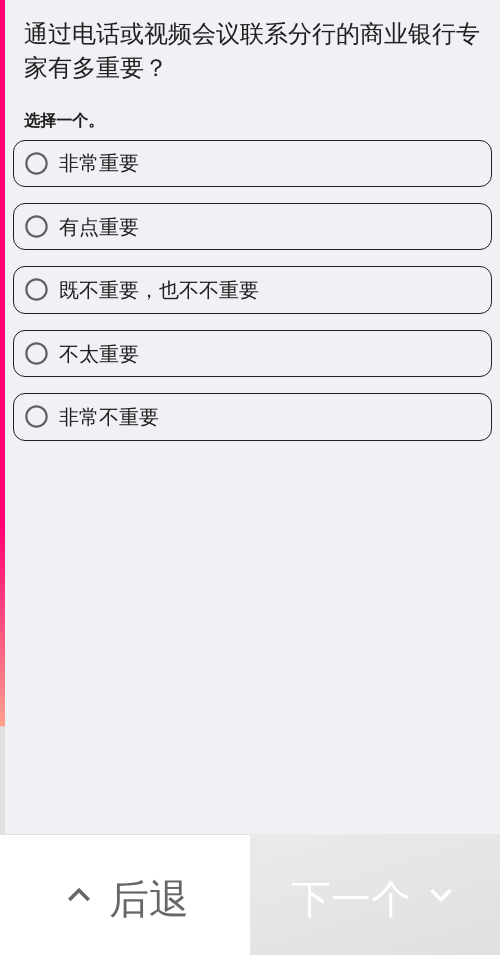 drag, startPoint x: 258, startPoint y: 300, endPoint x: 499, endPoint y: 217, distance: 254.89214 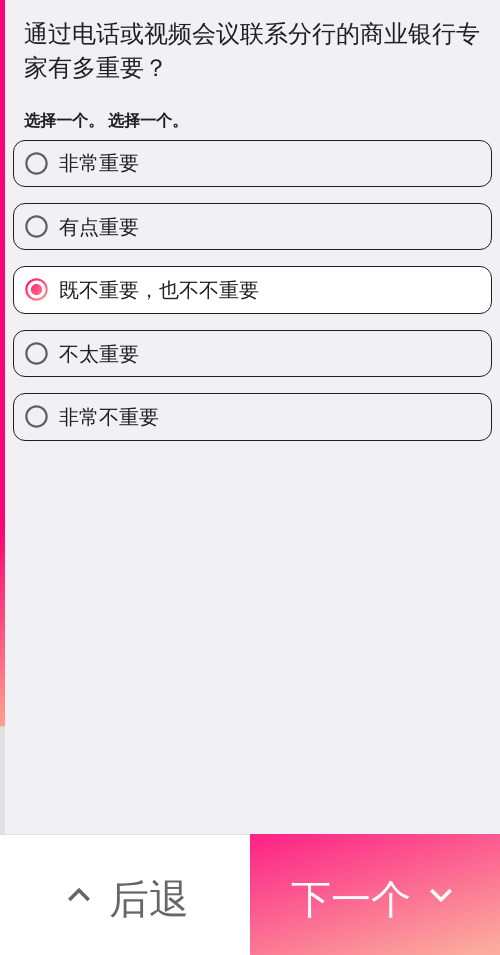 drag, startPoint x: 367, startPoint y: 874, endPoint x: 495, endPoint y: 879, distance: 128.09763 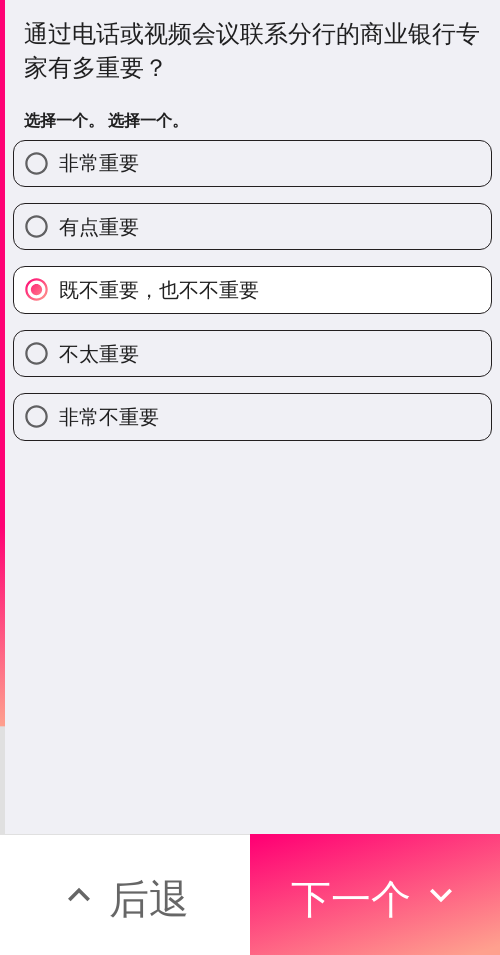 click on "下一个" at bounding box center [351, 898] 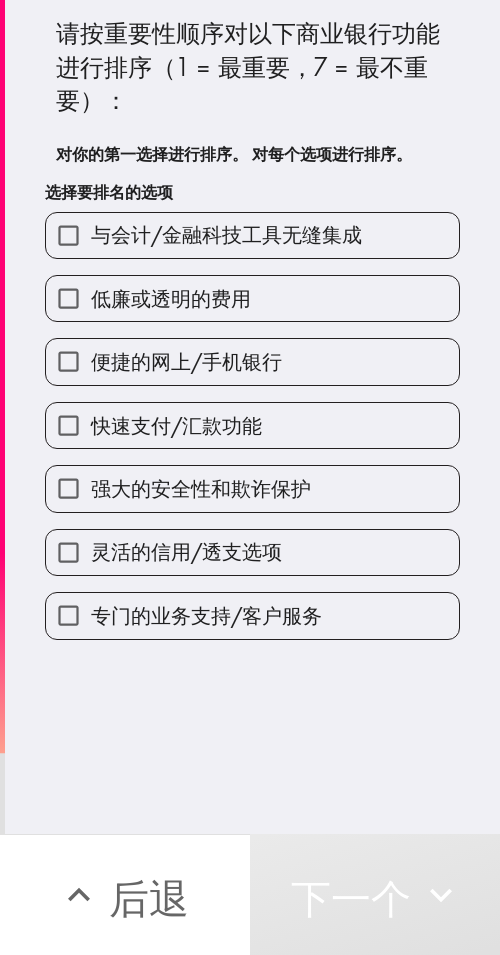 click on "快速支付/汇款功能" at bounding box center (176, 425) 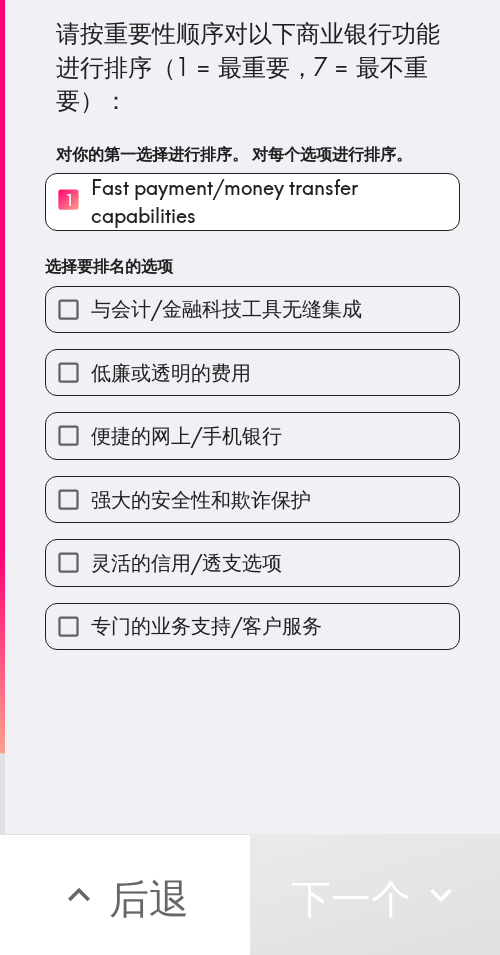 click on "选择要排名的选项" at bounding box center [252, 266] 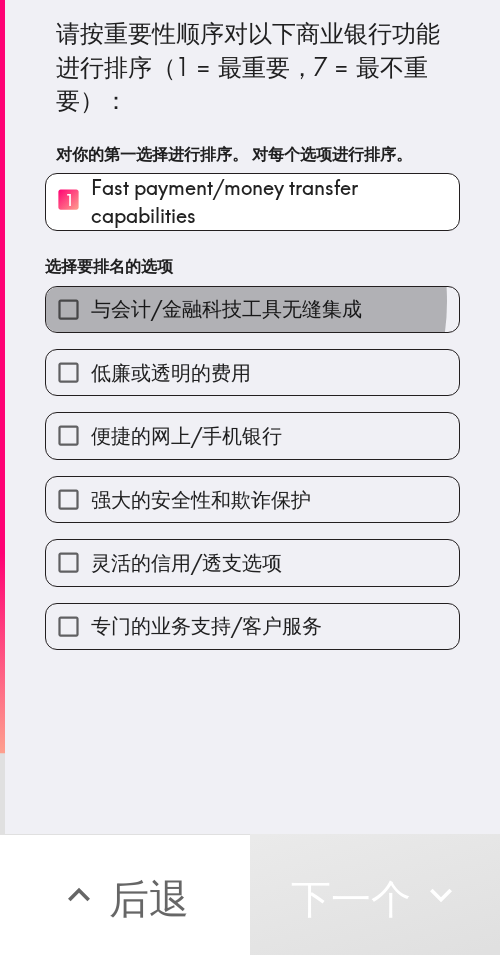 click on "与会计/金融科技工具无缝集成" at bounding box center [226, 308] 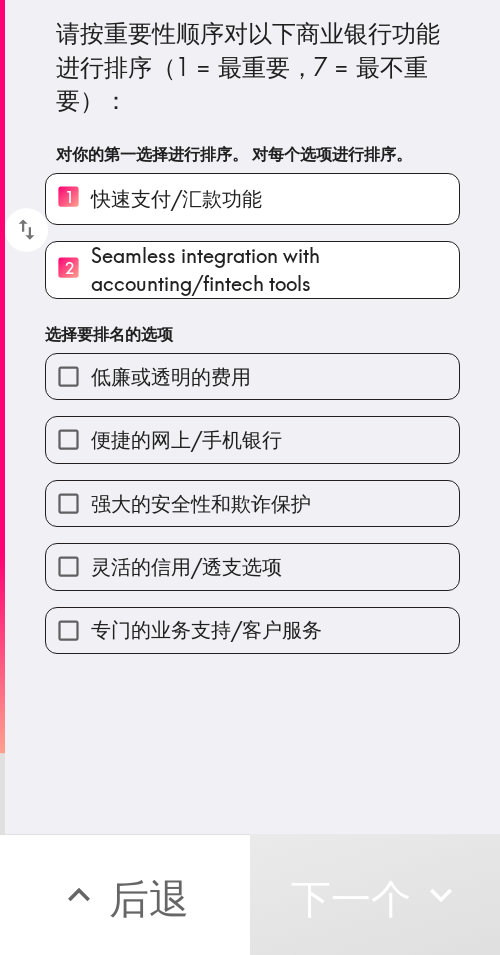 click on "专门的业务支持/客户服务" at bounding box center [244, 622] 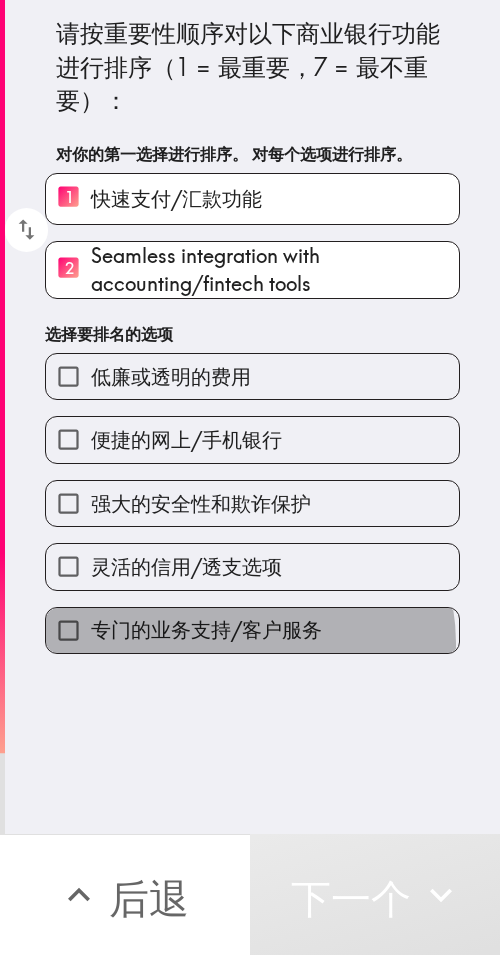 drag, startPoint x: 241, startPoint y: 644, endPoint x: 255, endPoint y: 607, distance: 39.56008 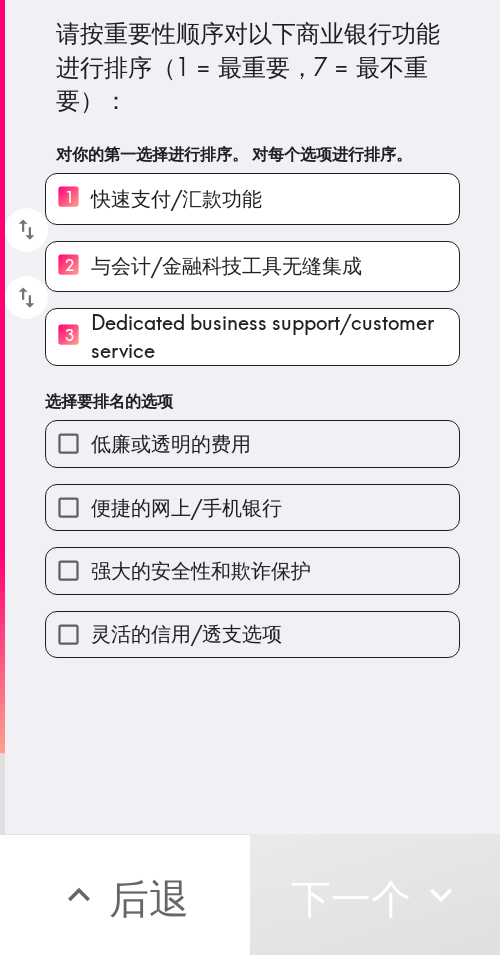 click on "强大的安全性和欺诈保护" at bounding box center (252, 570) 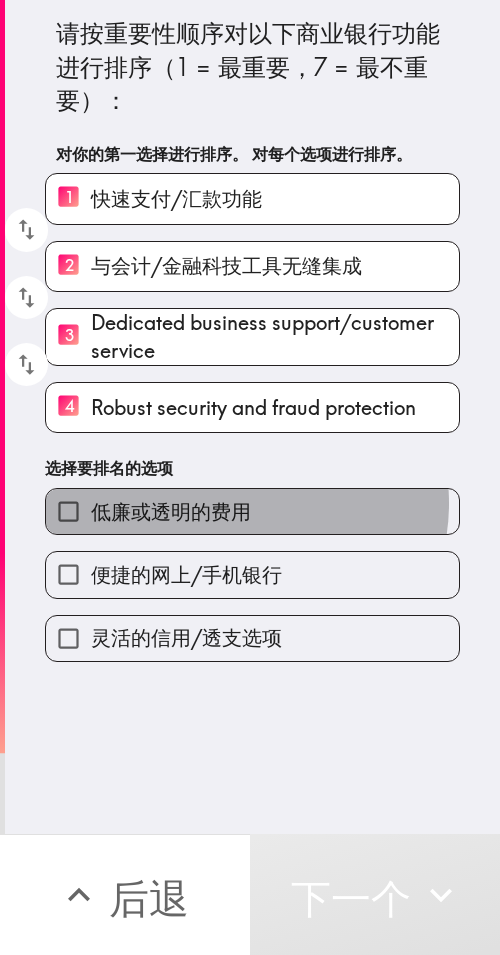 click on "低廉或透明的费用" at bounding box center [171, 511] 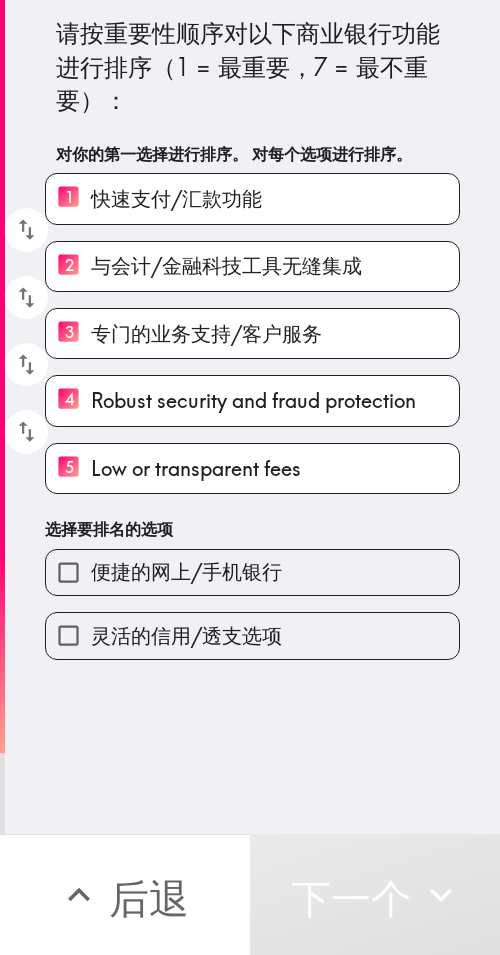 click on "灵活的信用/透支选项" at bounding box center [252, 635] 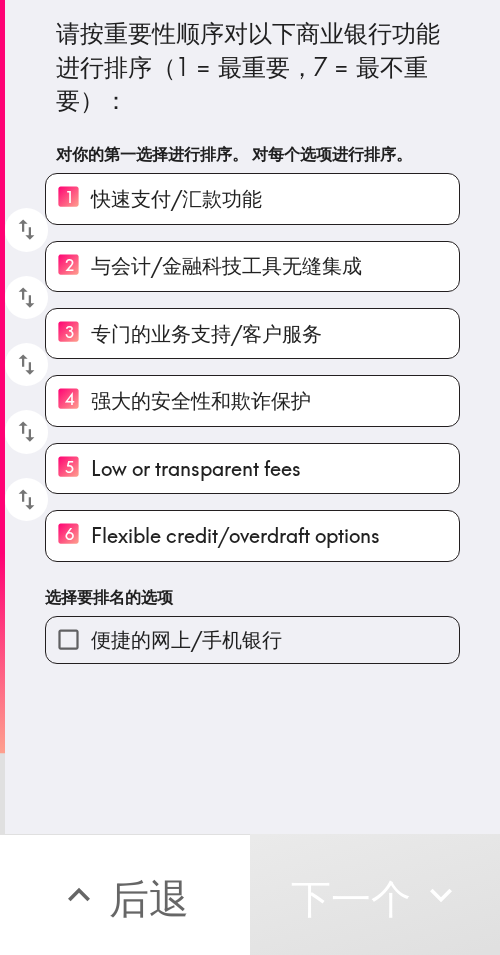 drag, startPoint x: 274, startPoint y: 657, endPoint x: 325, endPoint y: 644, distance: 52.63079 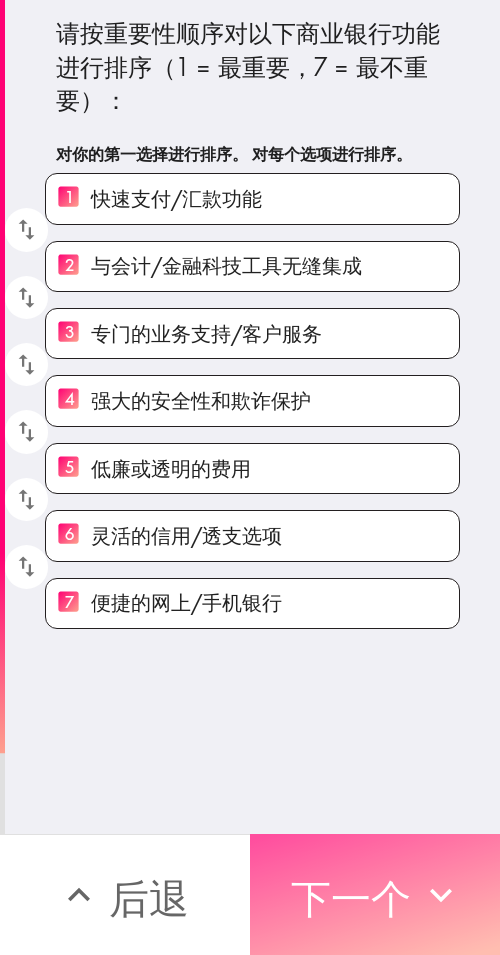 drag, startPoint x: 325, startPoint y: 897, endPoint x: 499, endPoint y: 896, distance: 174.00287 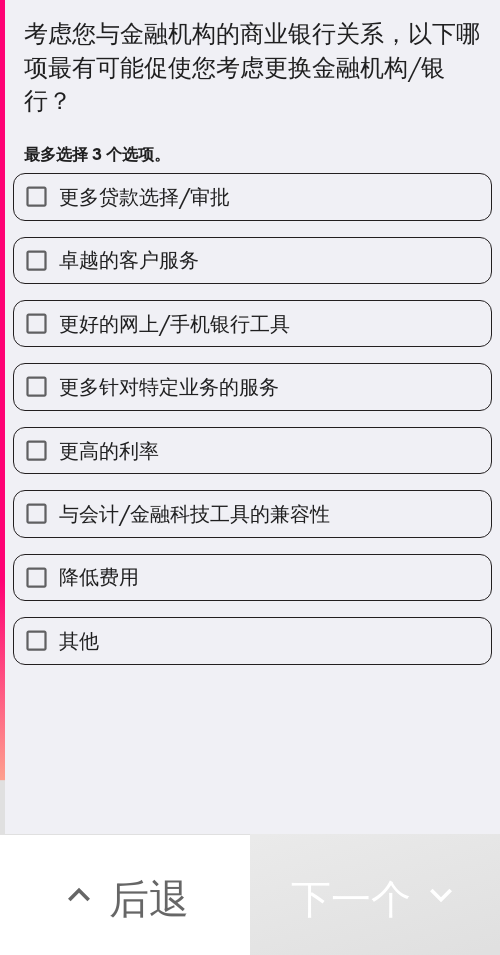 drag, startPoint x: 172, startPoint y: 335, endPoint x: 226, endPoint y: 281, distance: 76.36753 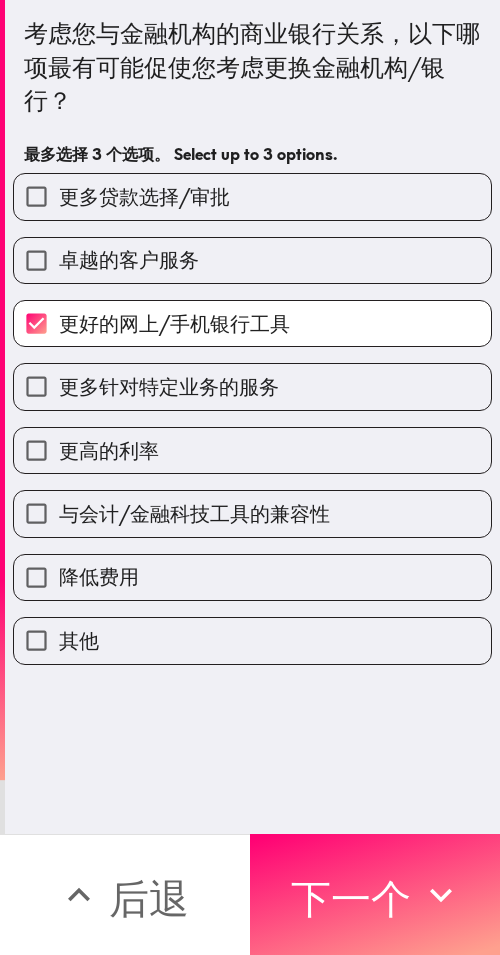 click on "卓越的客户服务" at bounding box center (252, 260) 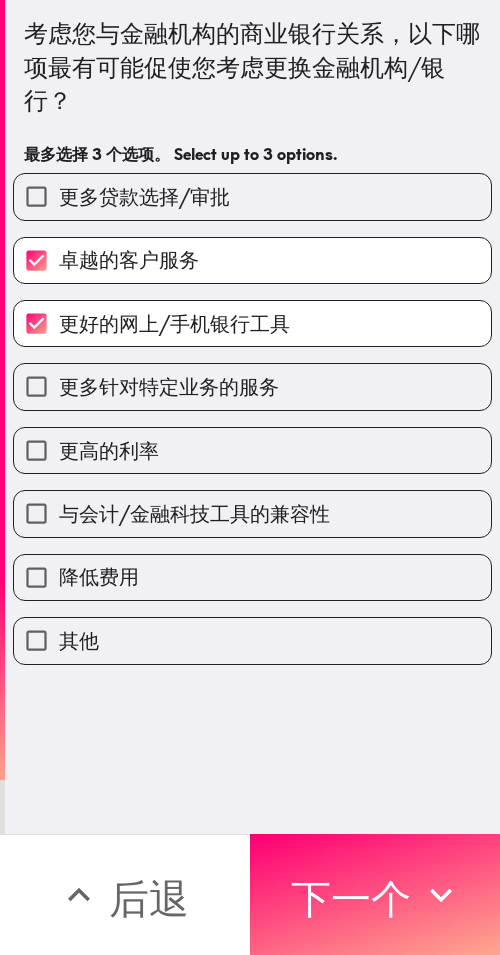 click on "更高的利率" at bounding box center (244, 442) 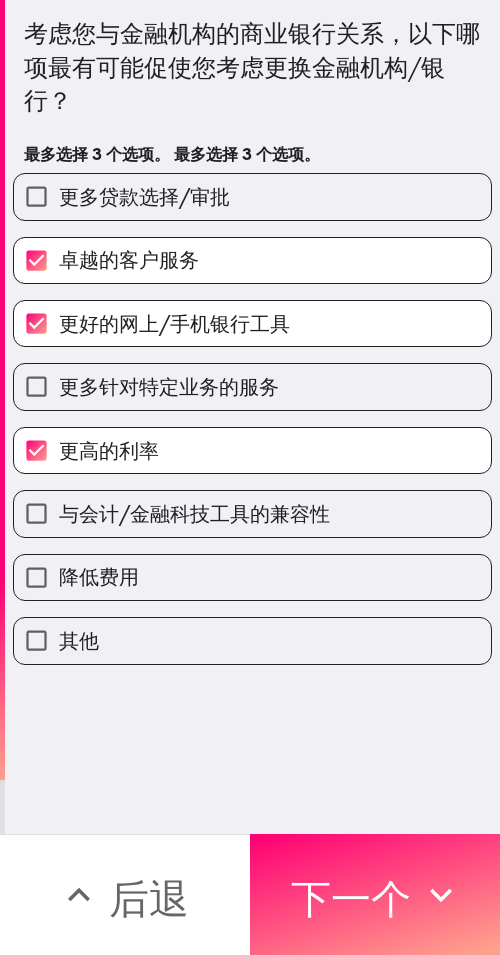 drag, startPoint x: 353, startPoint y: 893, endPoint x: 494, endPoint y: 896, distance: 141.0319 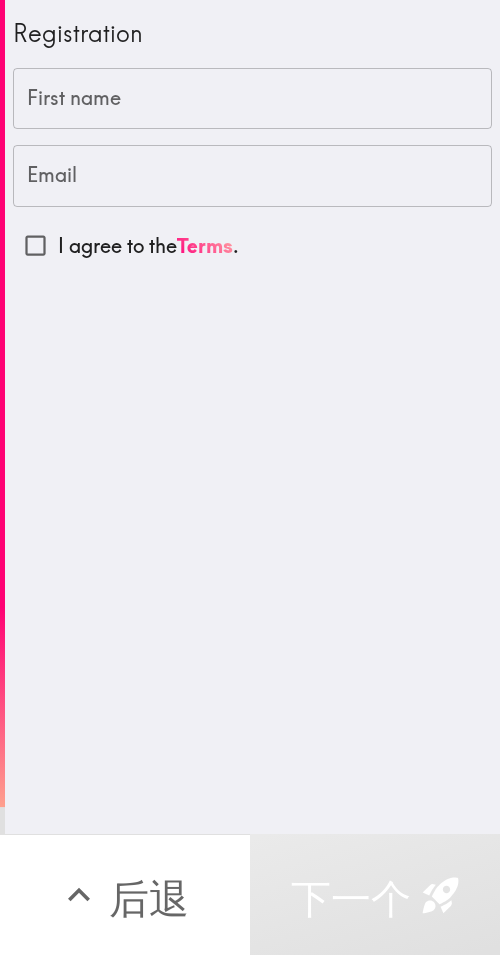 scroll, scrollTop: 0, scrollLeft: 0, axis: both 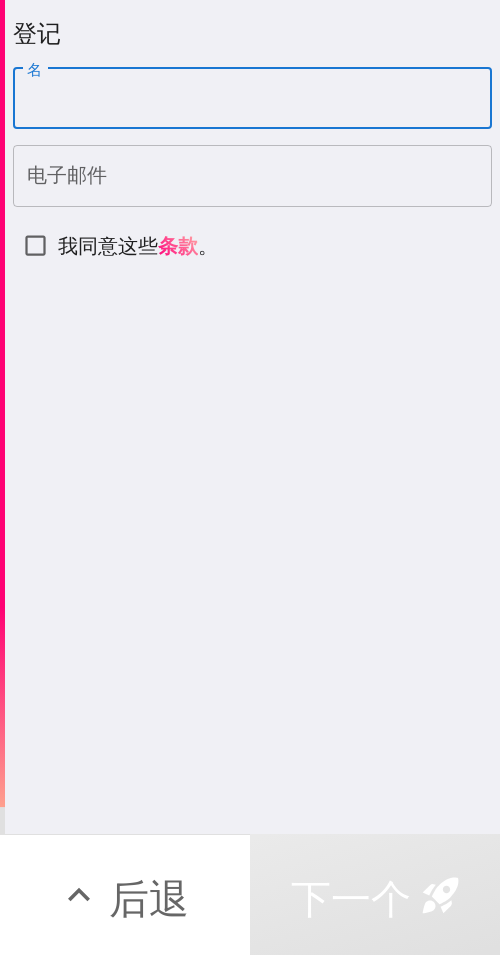drag, startPoint x: 195, startPoint y: 110, endPoint x: 212, endPoint y: 123, distance: 21.400934 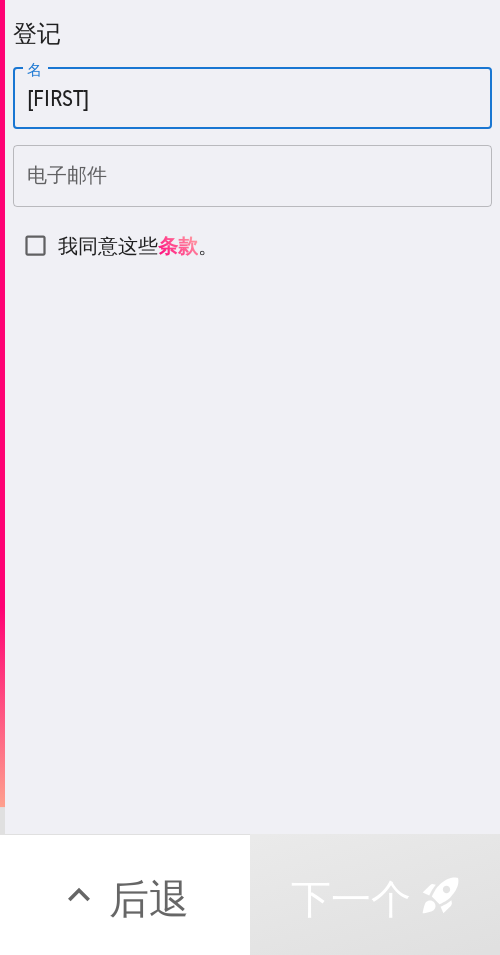 type on "[FIRST]" 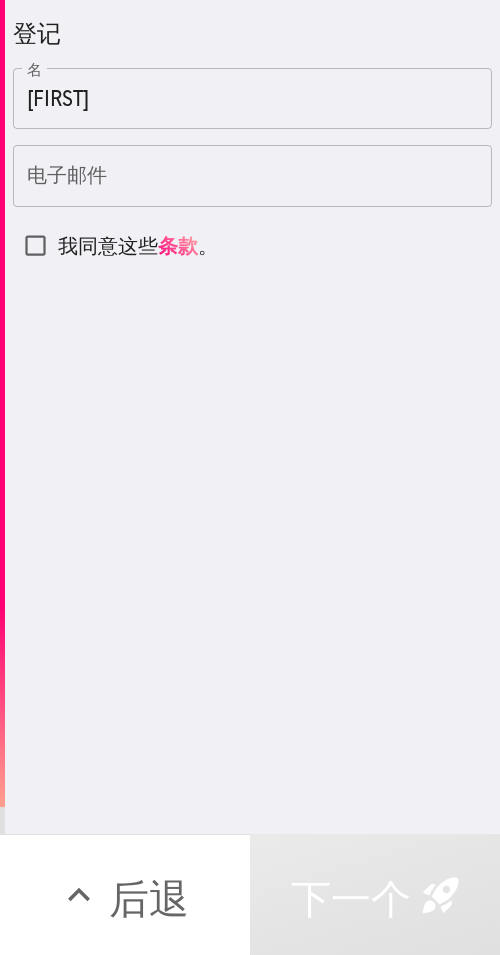 click on "电子邮件" at bounding box center (252, 176) 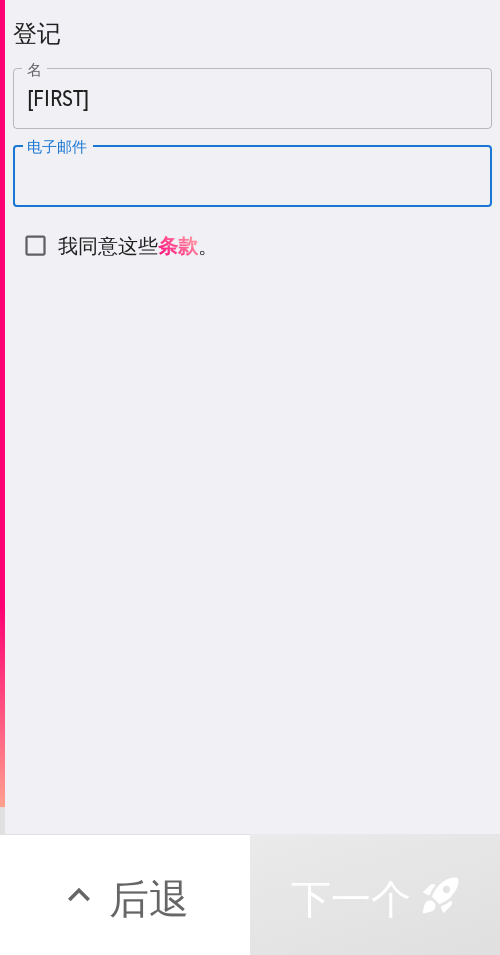 paste on "[EMAIL]" 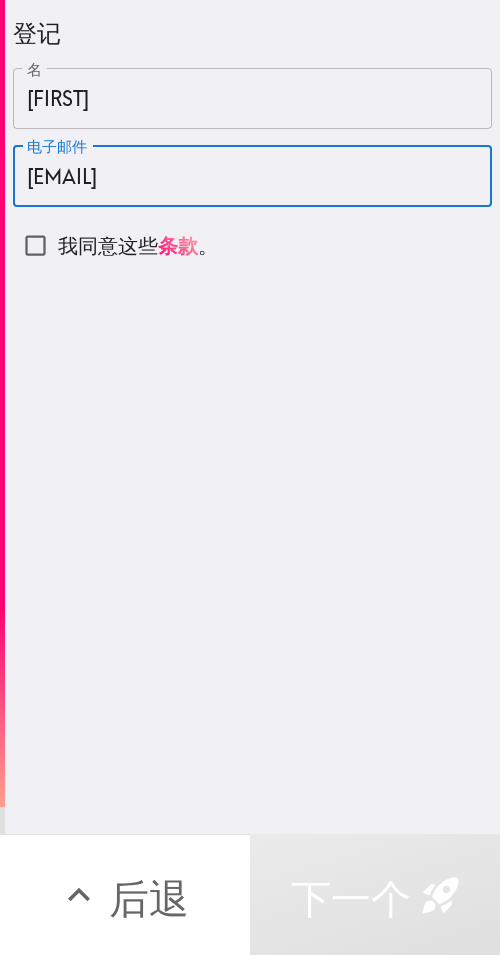 type on "[EMAIL]" 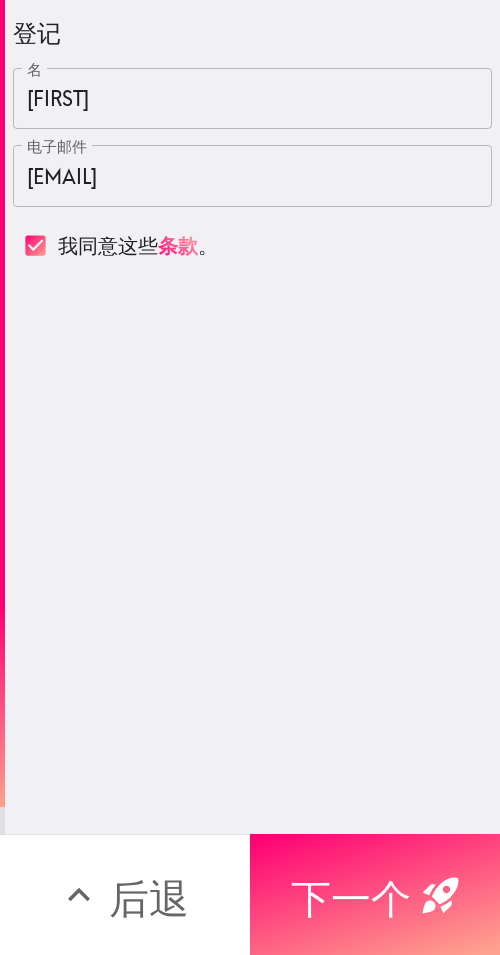 click on "下一个" at bounding box center [351, 898] 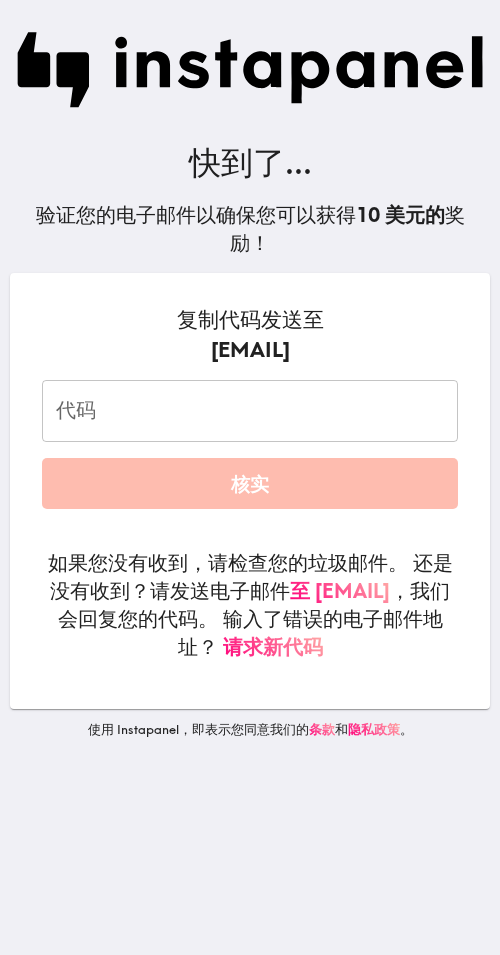 click on "代码" at bounding box center (250, 411) 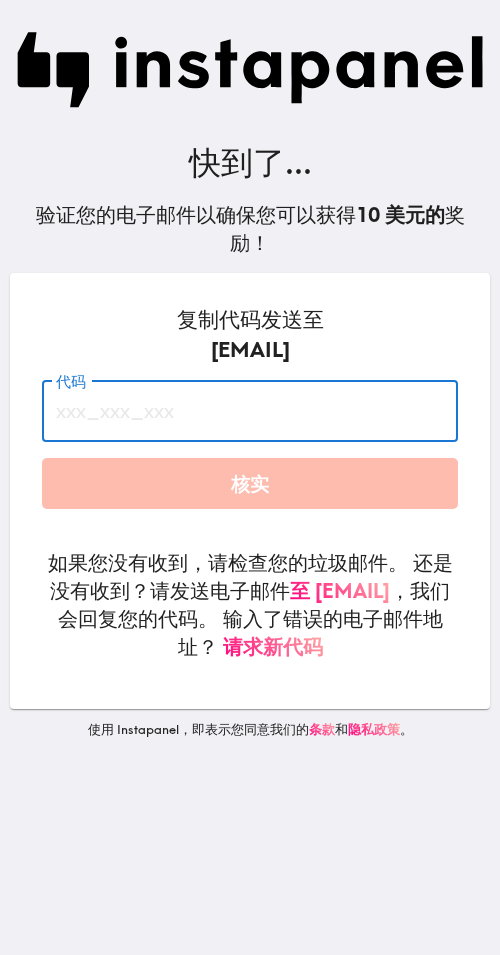 paste on "QaD_Ag6_nMQ" 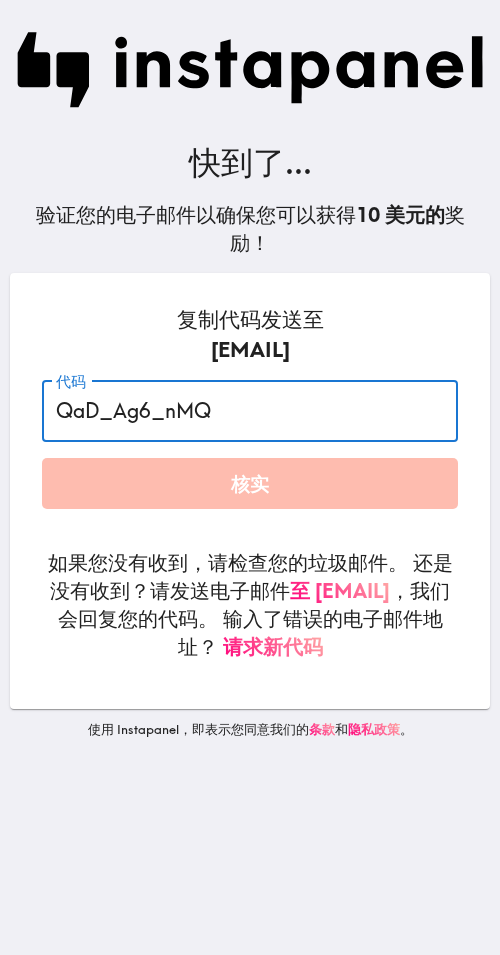 type on "QaD_Ag6_nMQ" 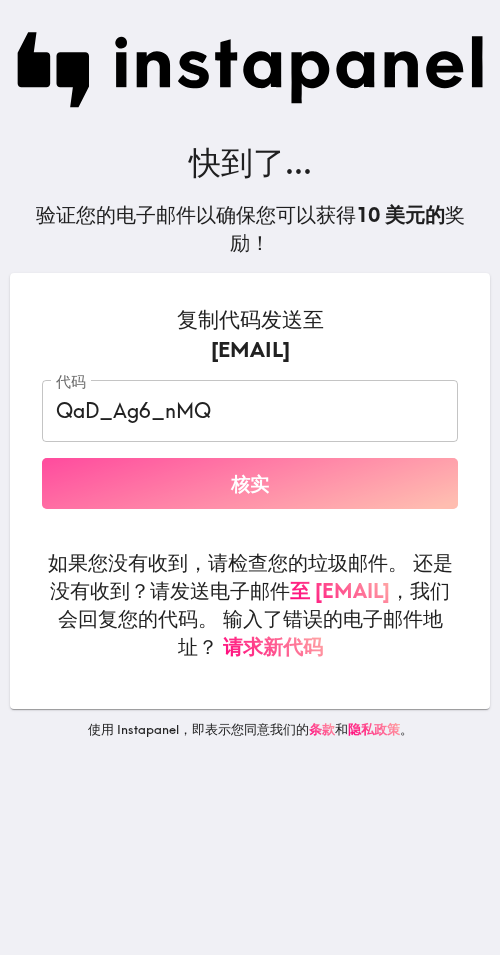click on "核实" at bounding box center [250, 483] 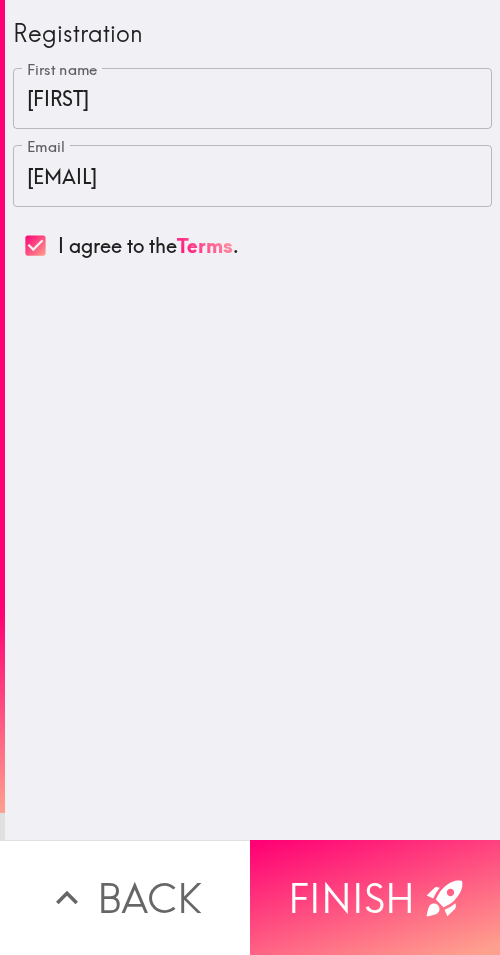 scroll, scrollTop: 0, scrollLeft: 0, axis: both 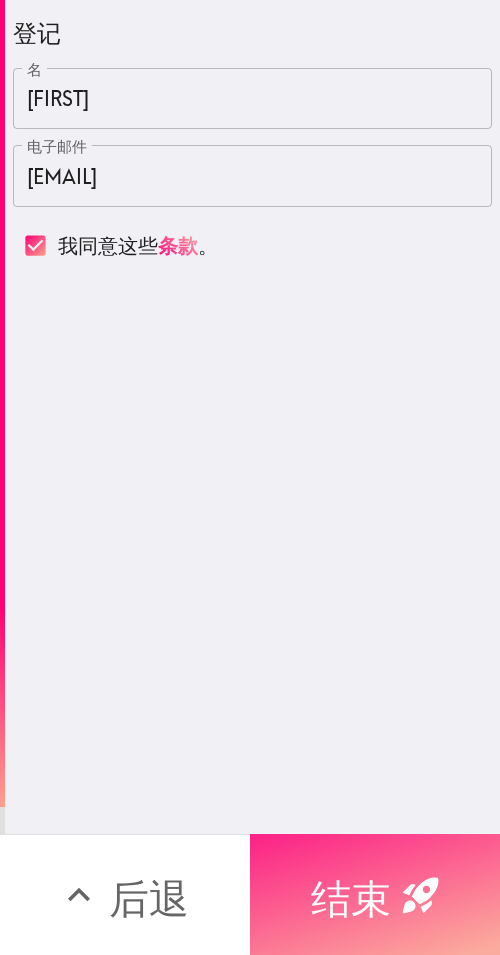 click on "结束" at bounding box center [375, 894] 